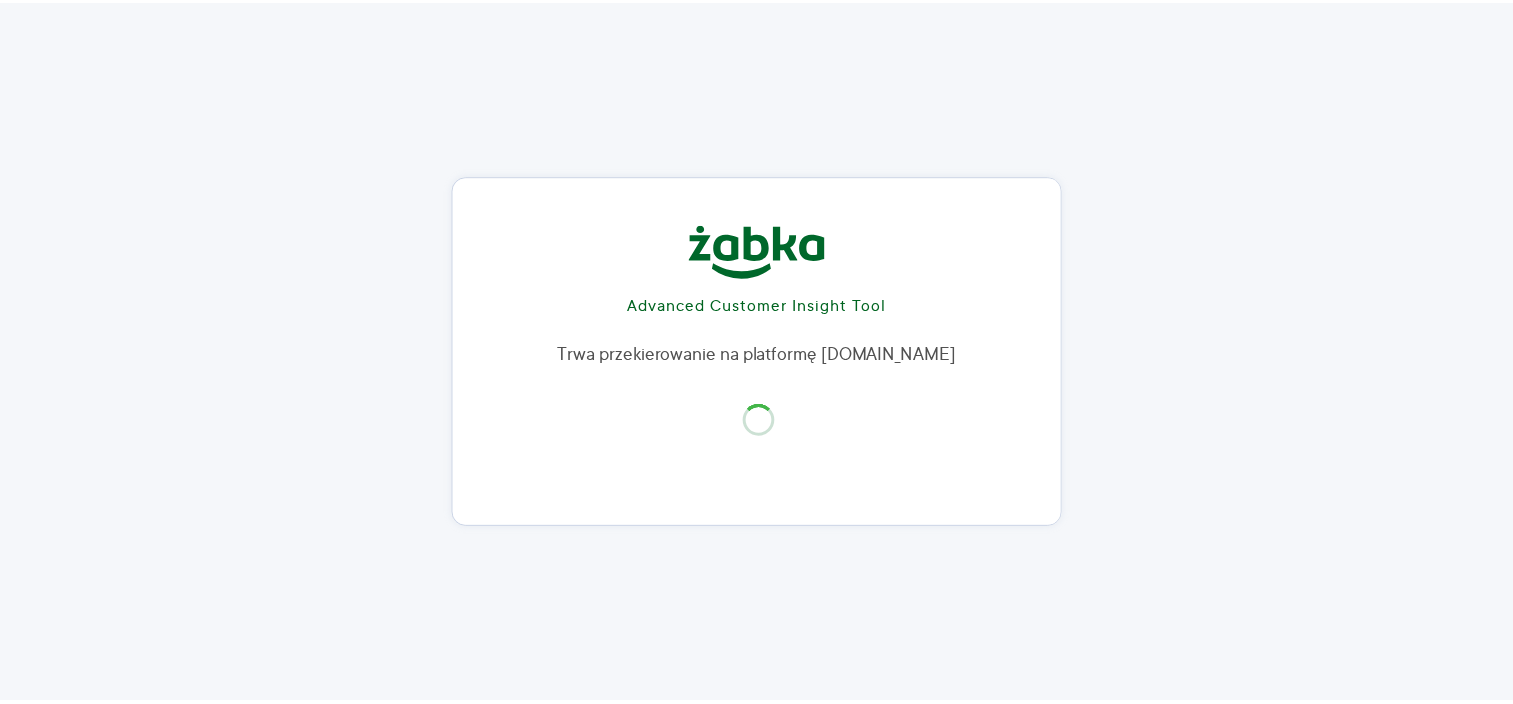 scroll, scrollTop: 0, scrollLeft: 0, axis: both 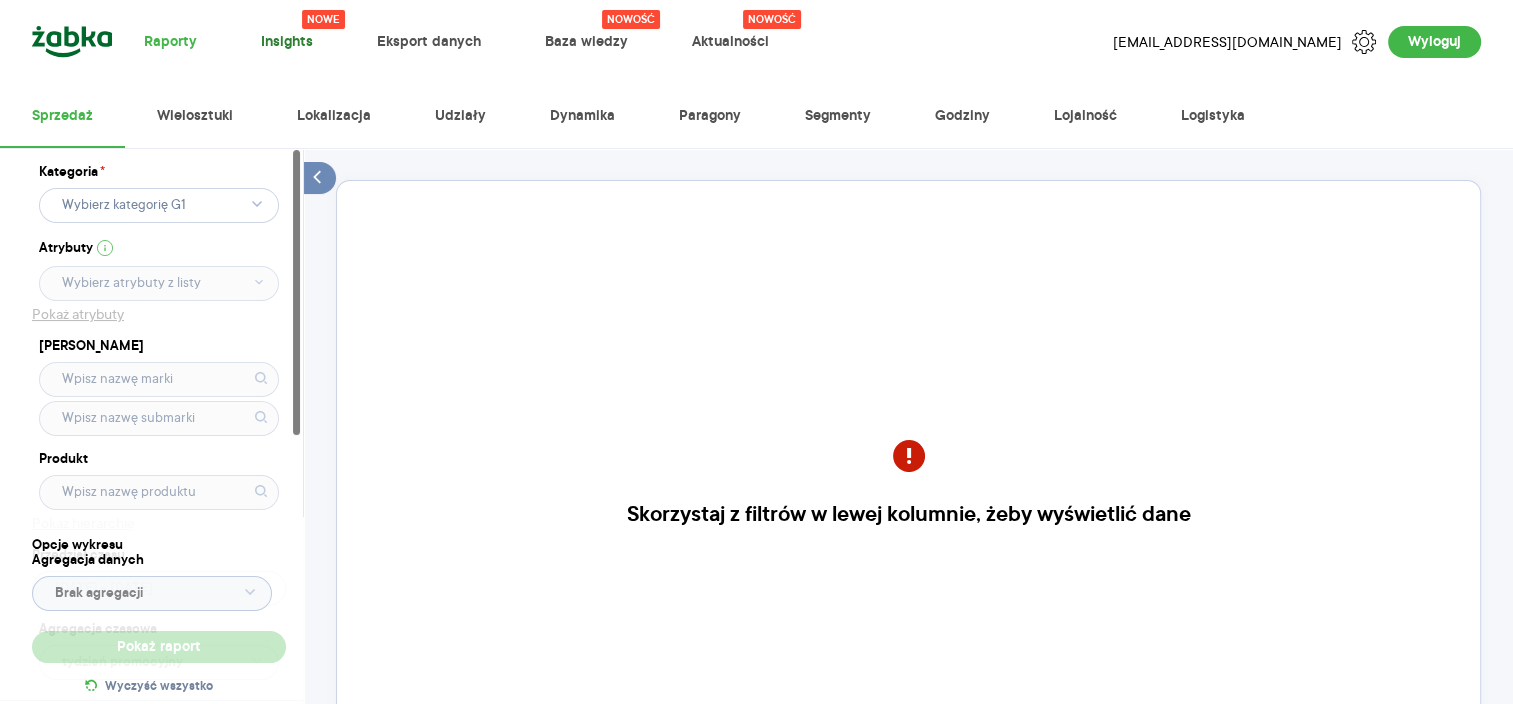 click on "Insights" at bounding box center (287, 42) 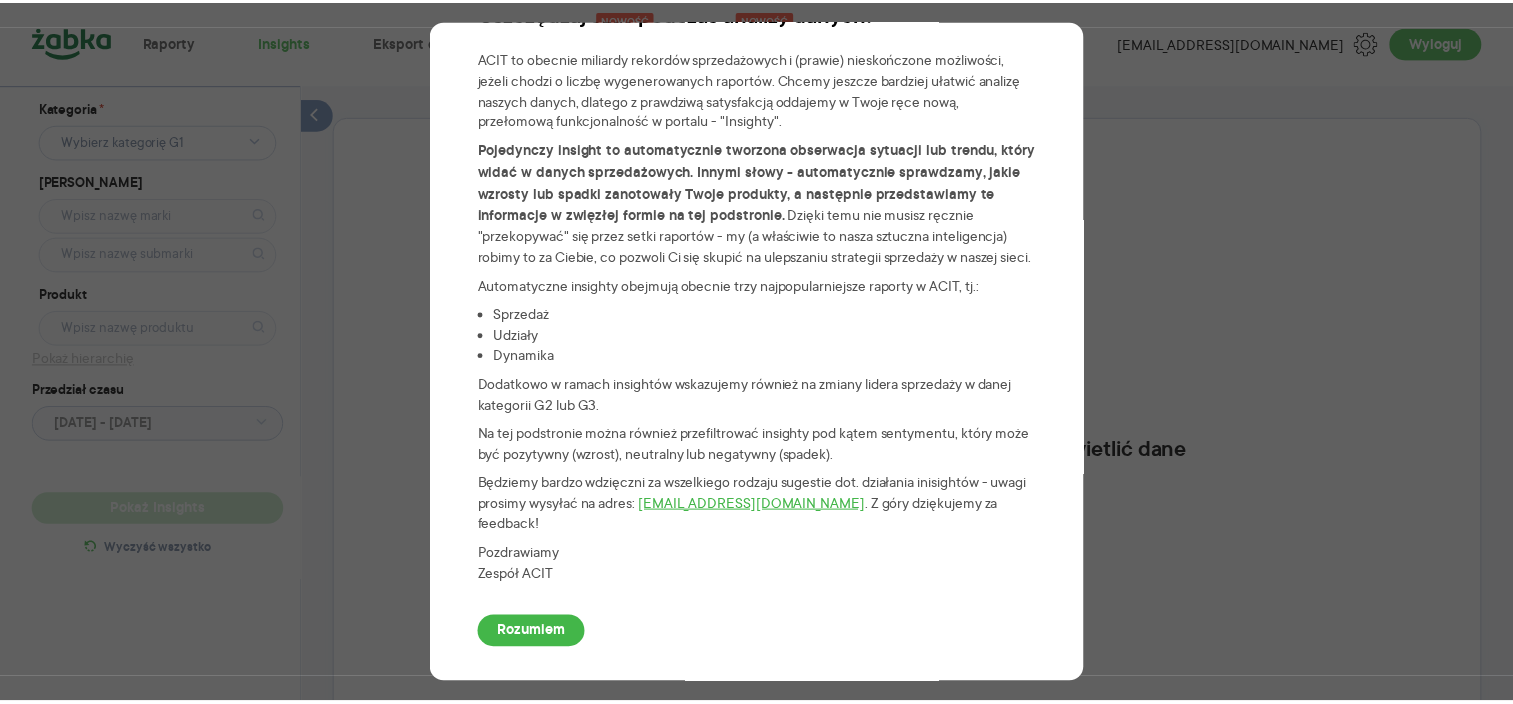 scroll, scrollTop: 68, scrollLeft: 0, axis: vertical 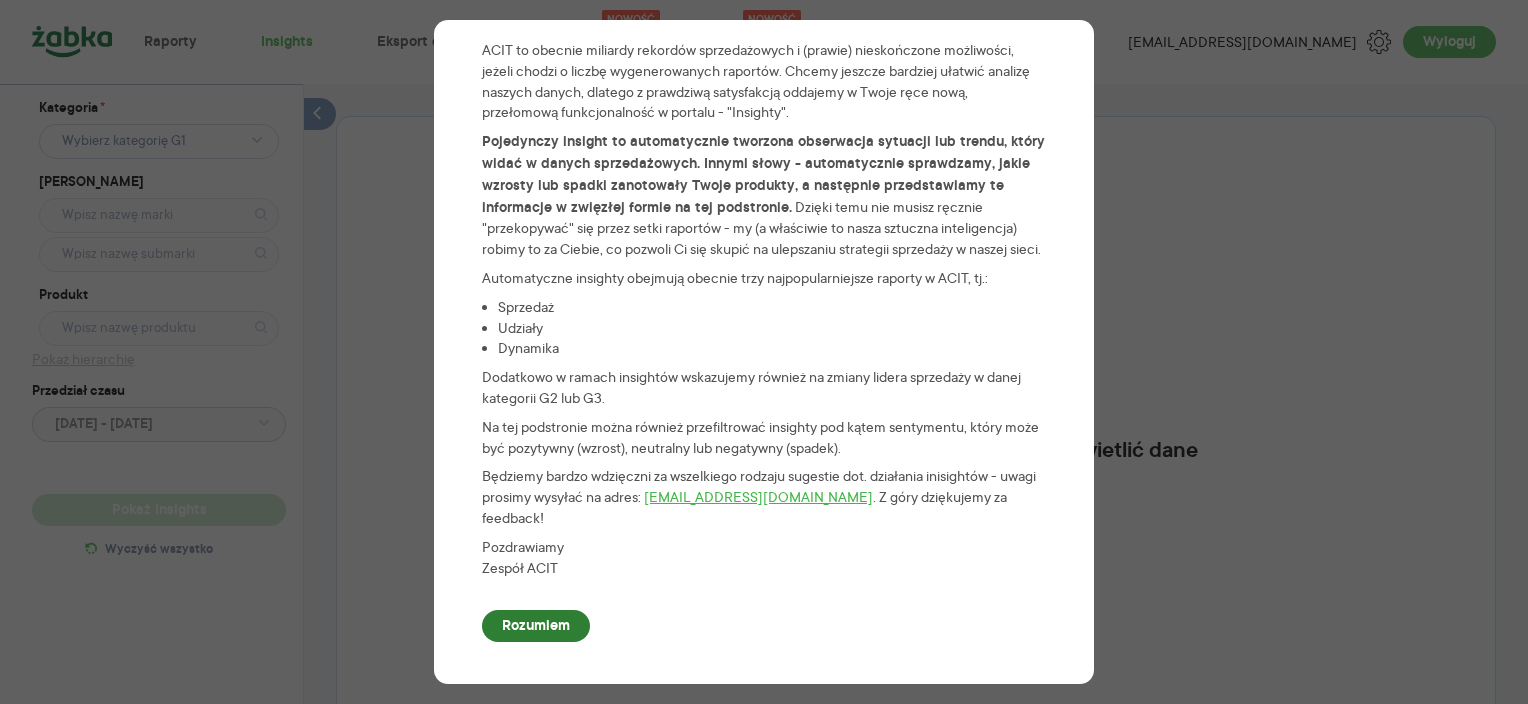 click on "Rozumiem" at bounding box center (536, 626) 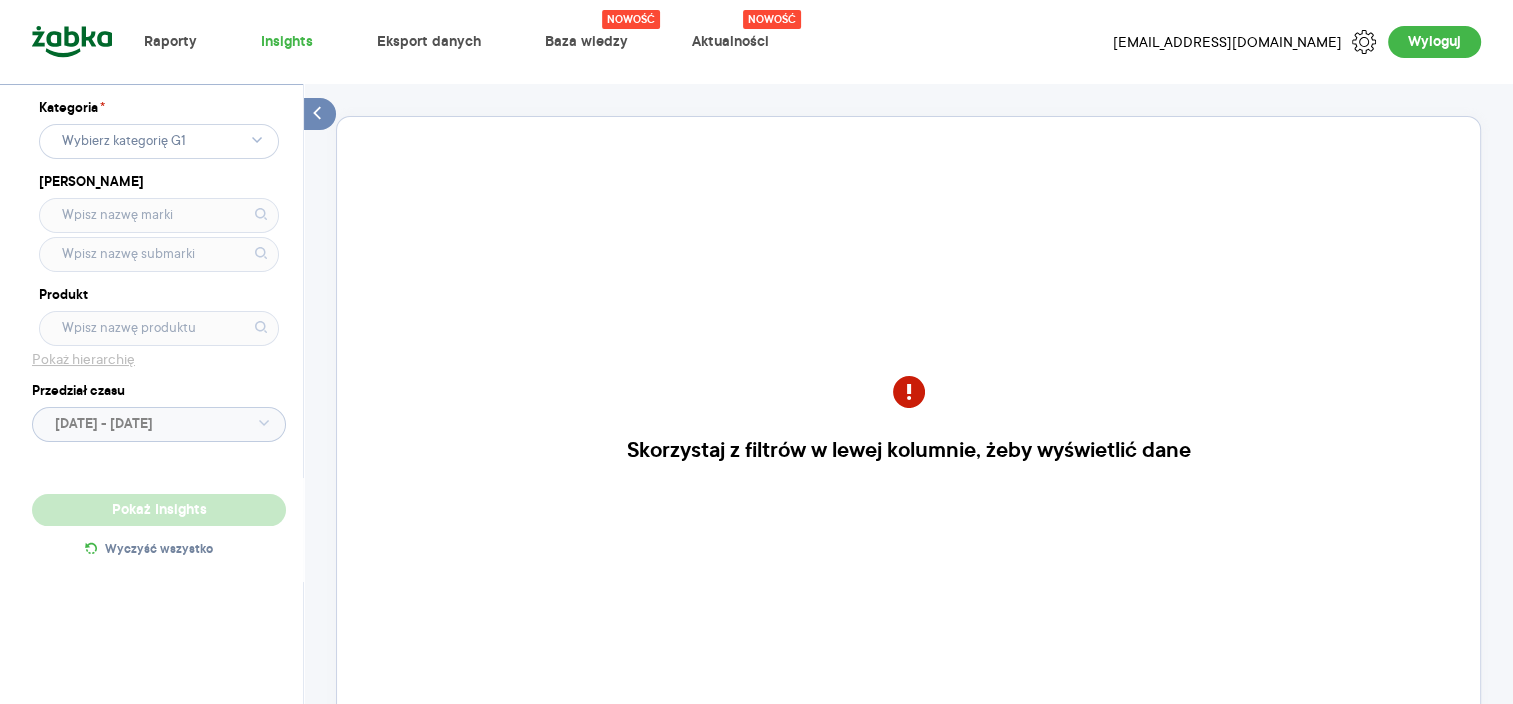 click 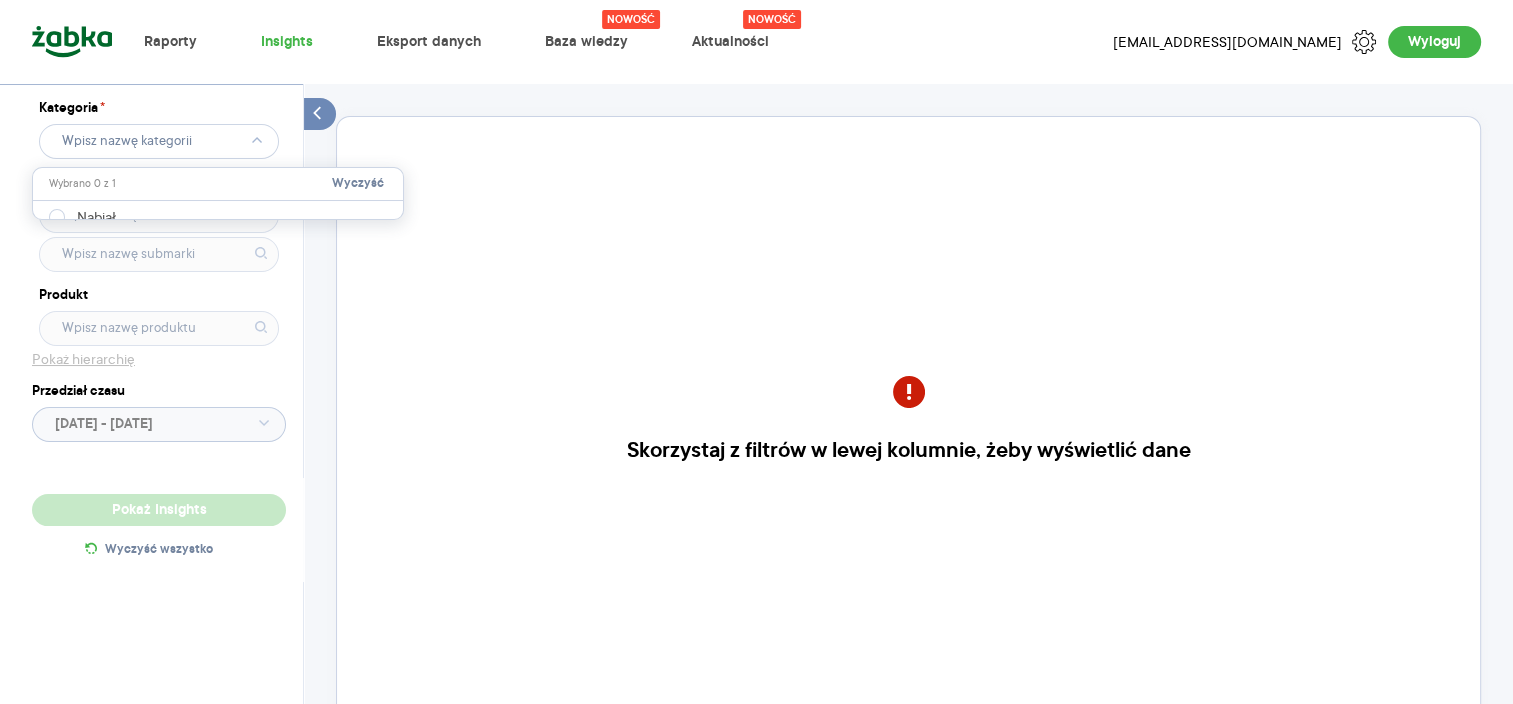click at bounding box center (218, 211) 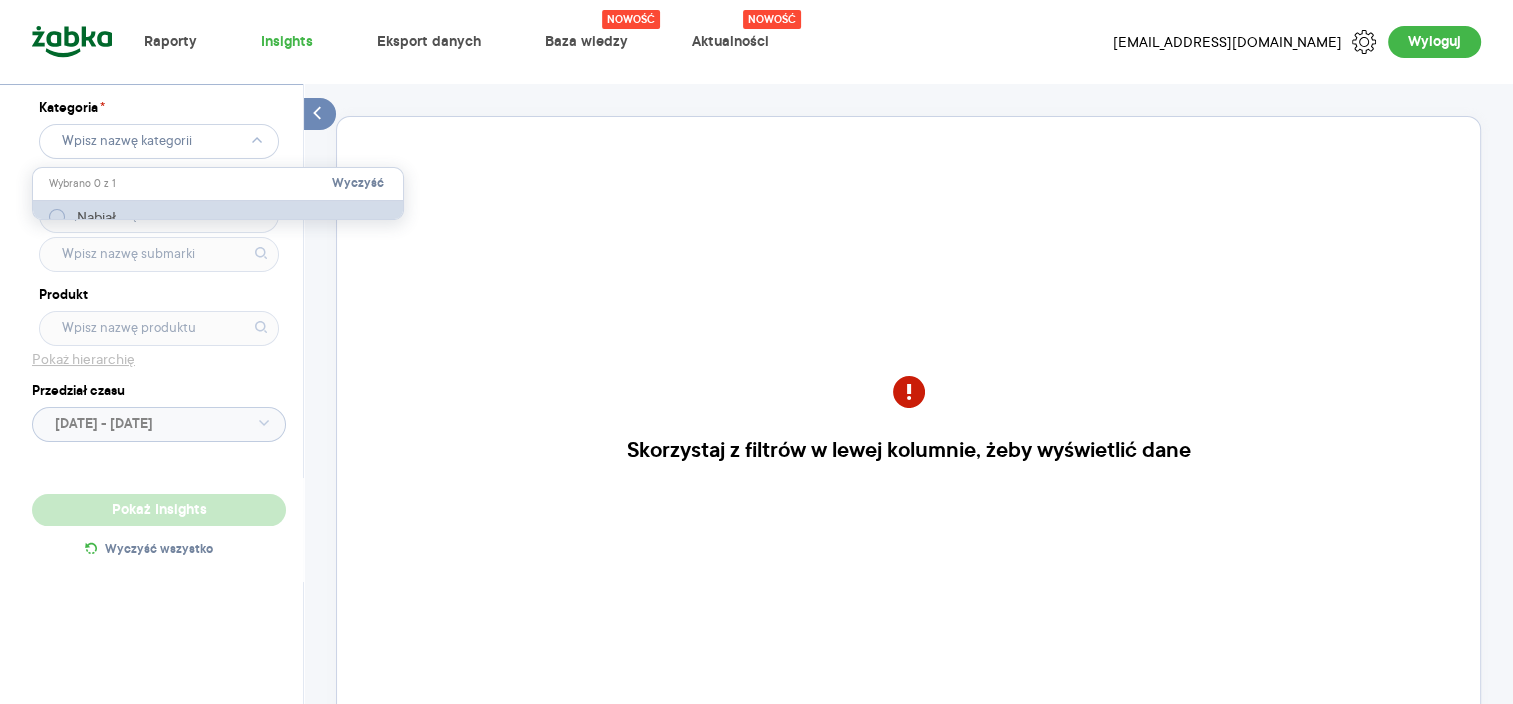 click on "Nabiał" at bounding box center (96, 217) 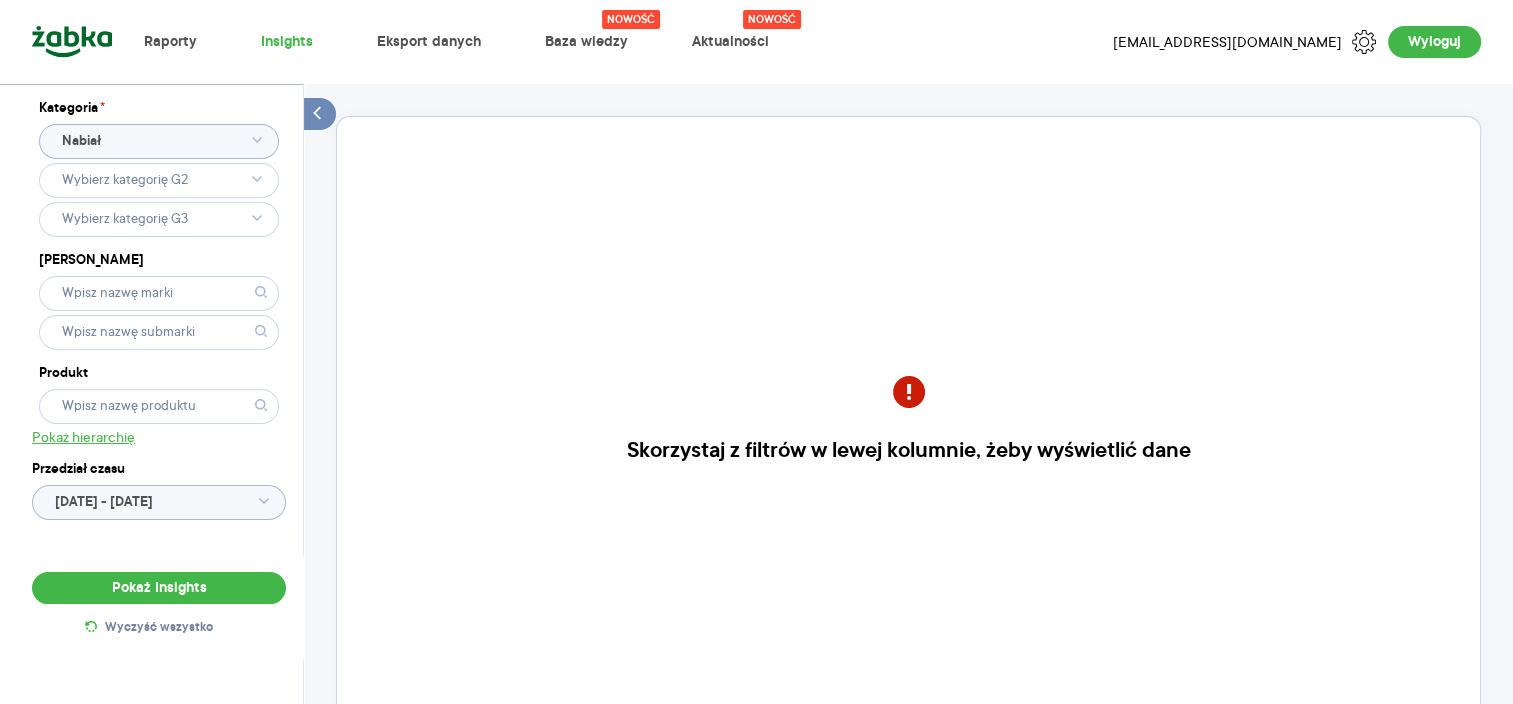 click 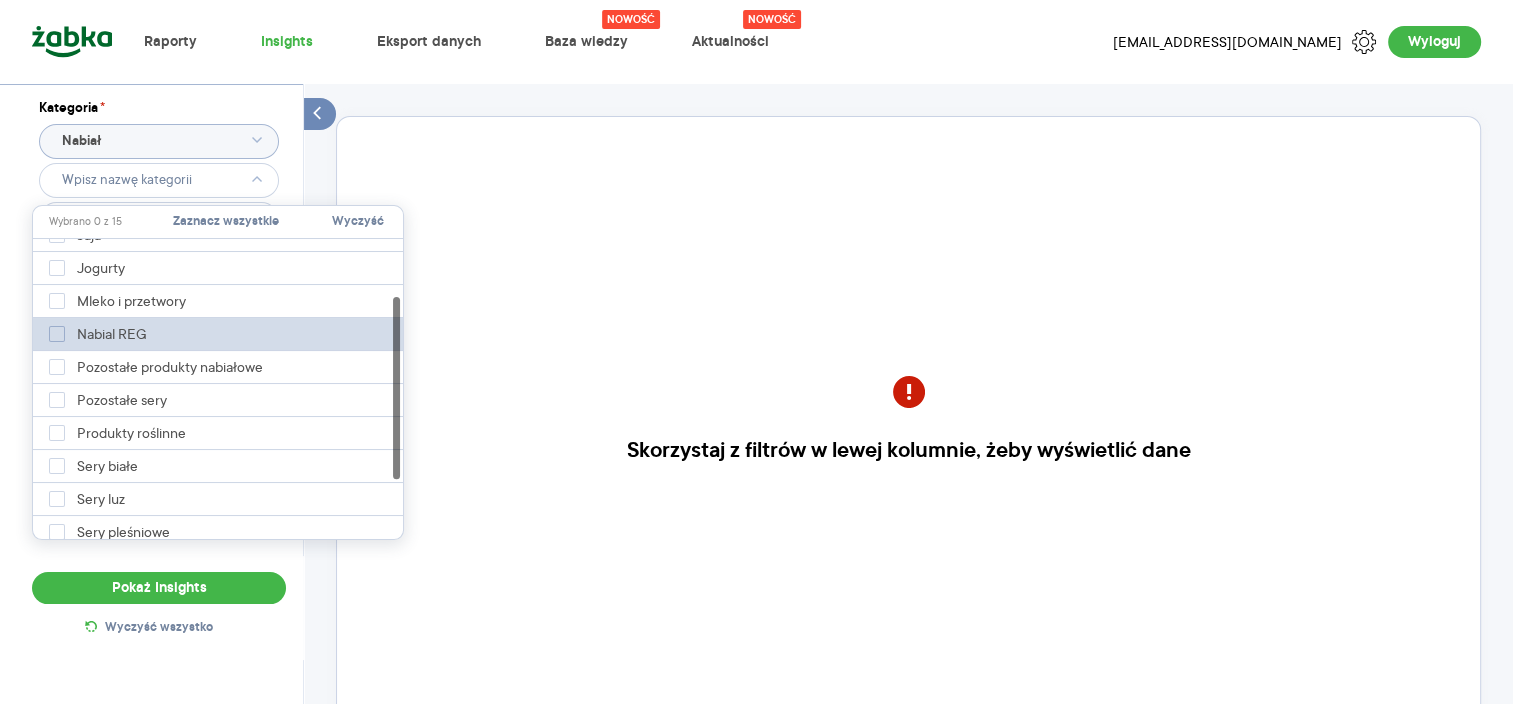 scroll, scrollTop: 92, scrollLeft: 0, axis: vertical 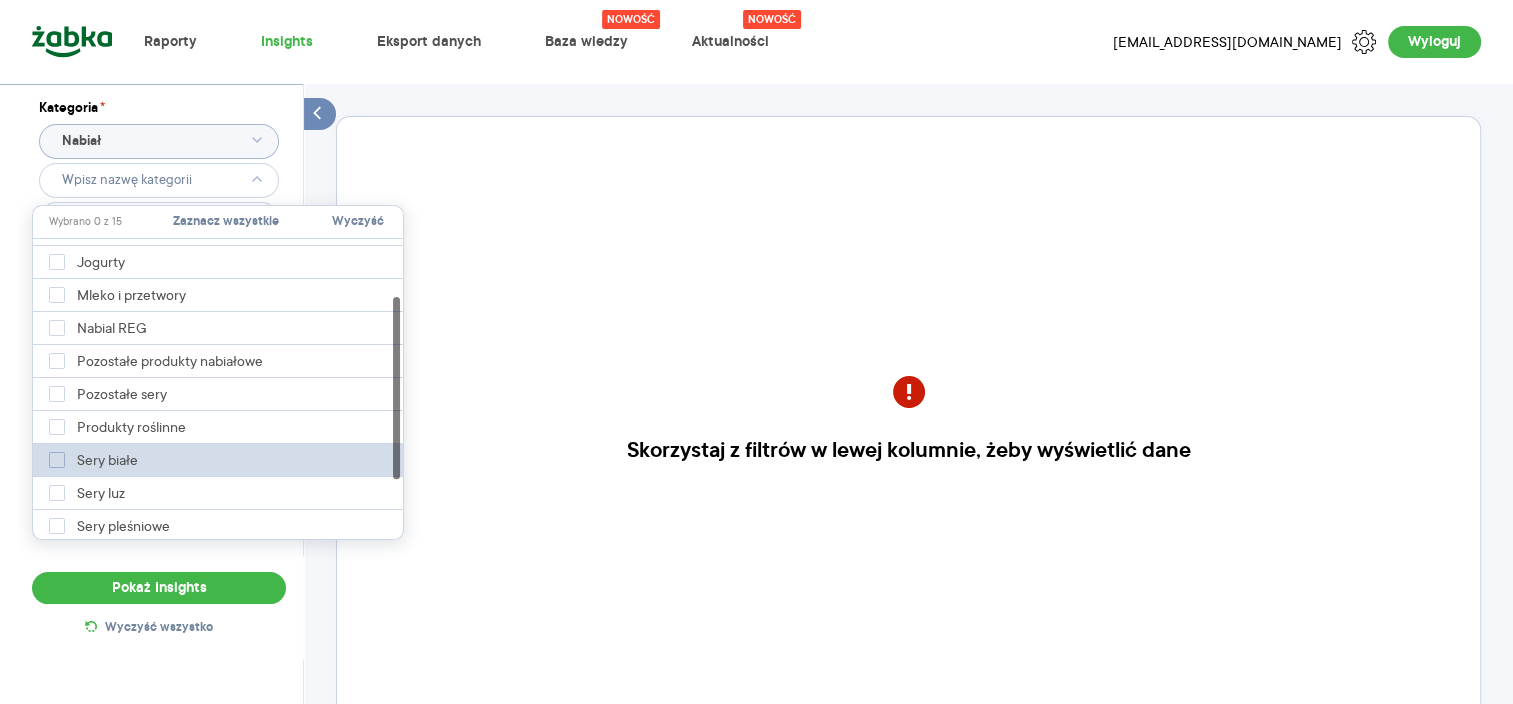 click on "Sery białe" at bounding box center (110, 460) 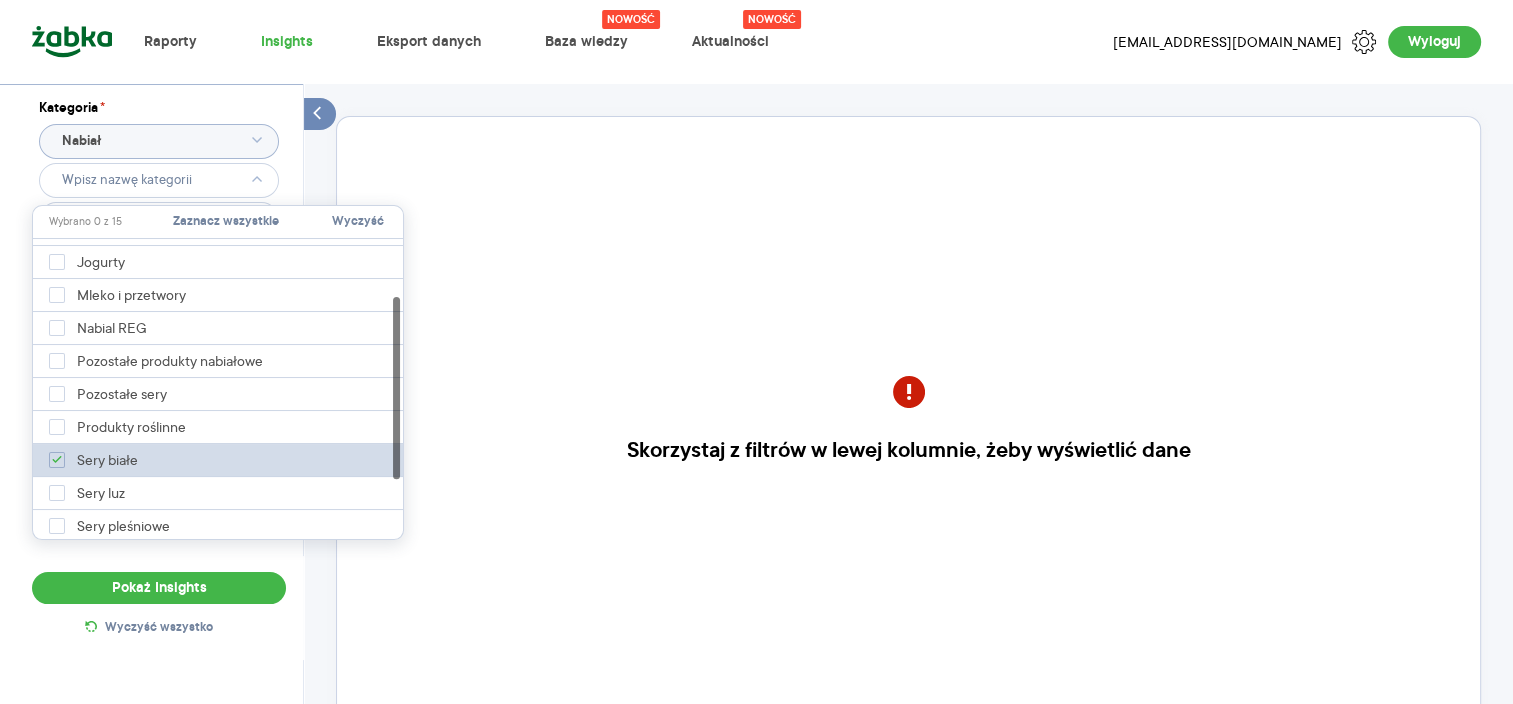 checkbox on "true" 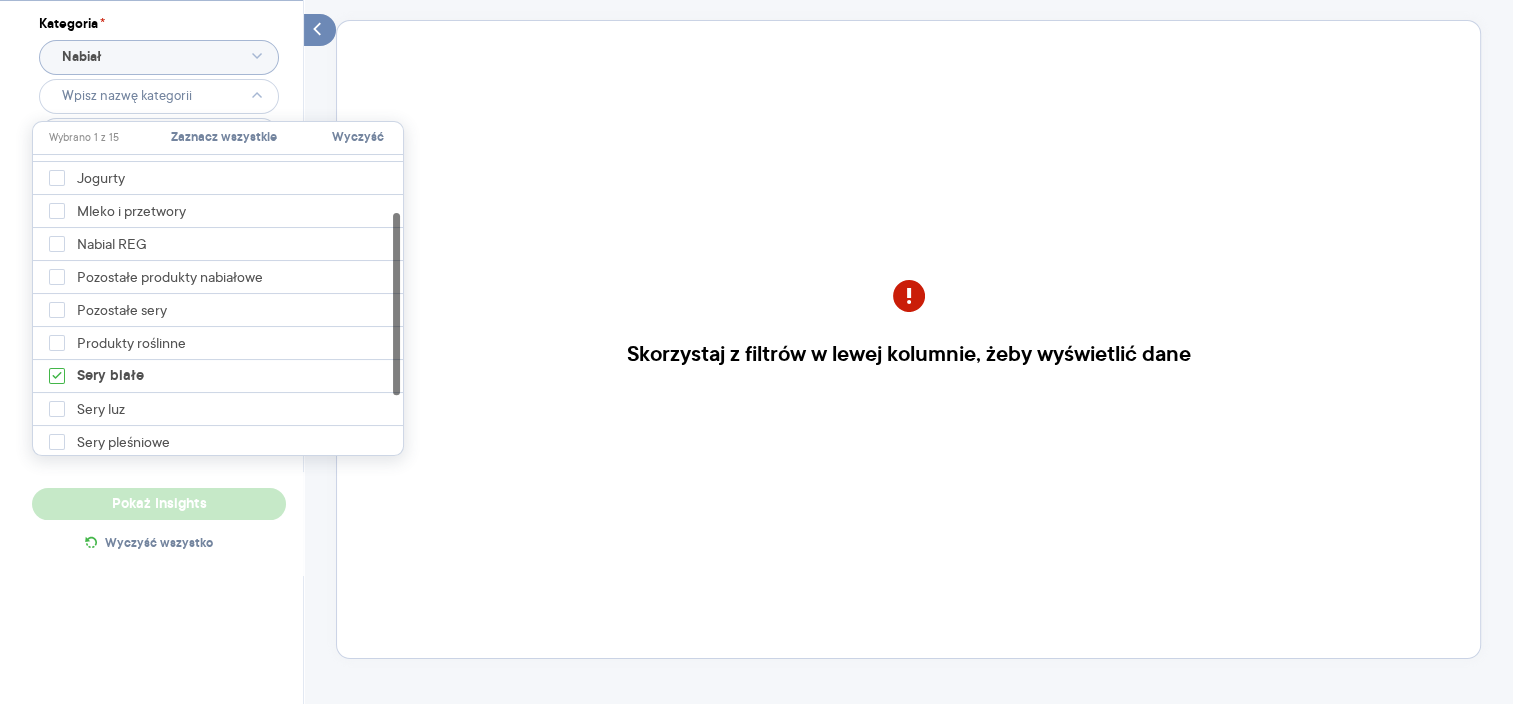 scroll, scrollTop: 102, scrollLeft: 0, axis: vertical 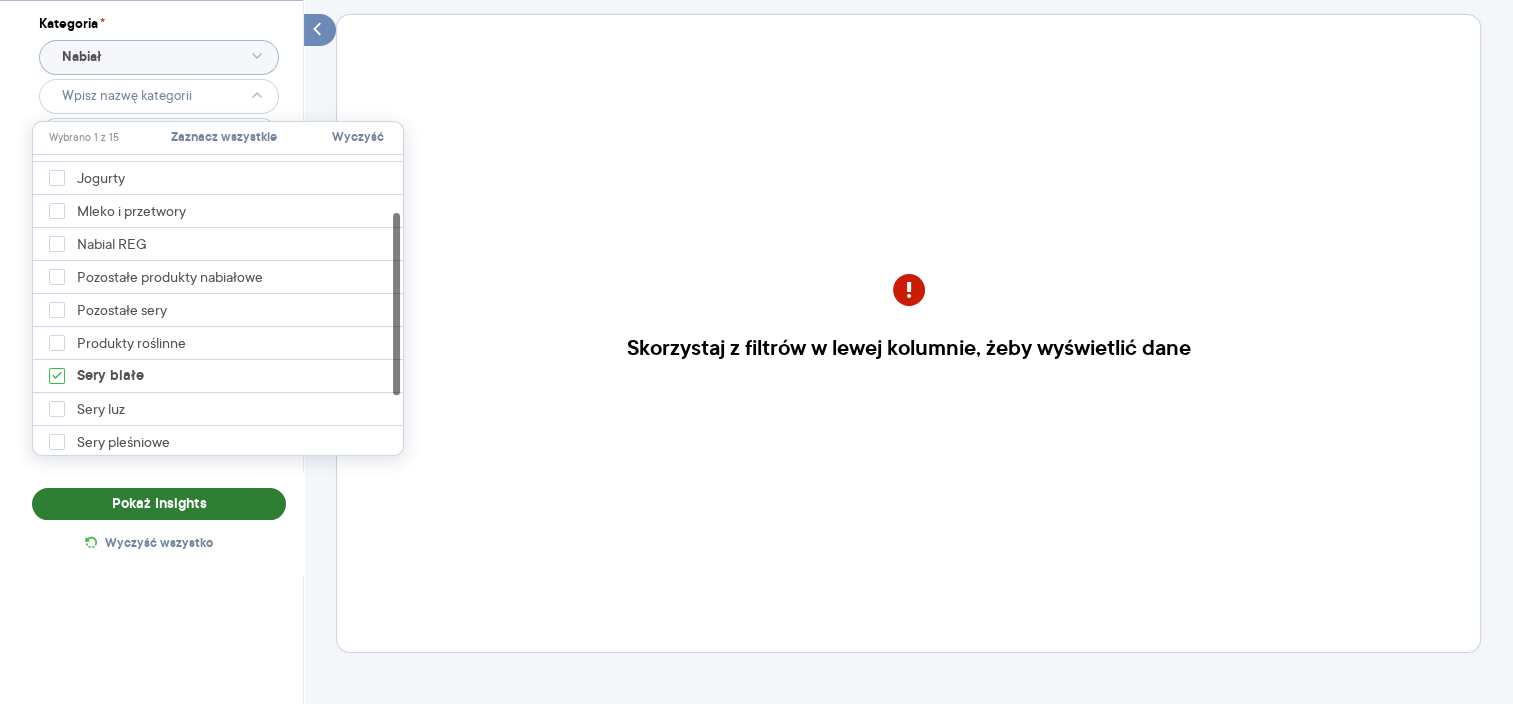 click on "Pokaż Insights" at bounding box center [159, 504] 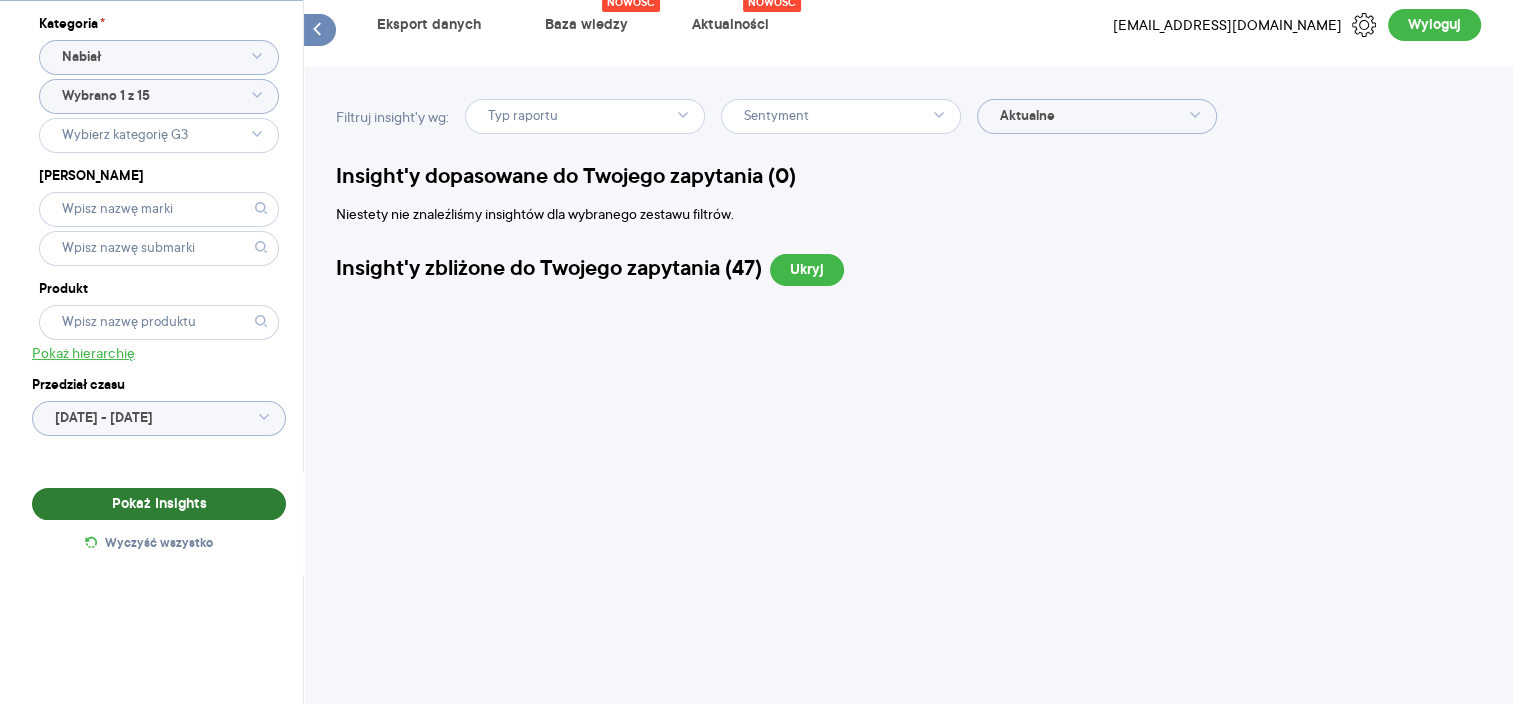 scroll, scrollTop: 102, scrollLeft: 0, axis: vertical 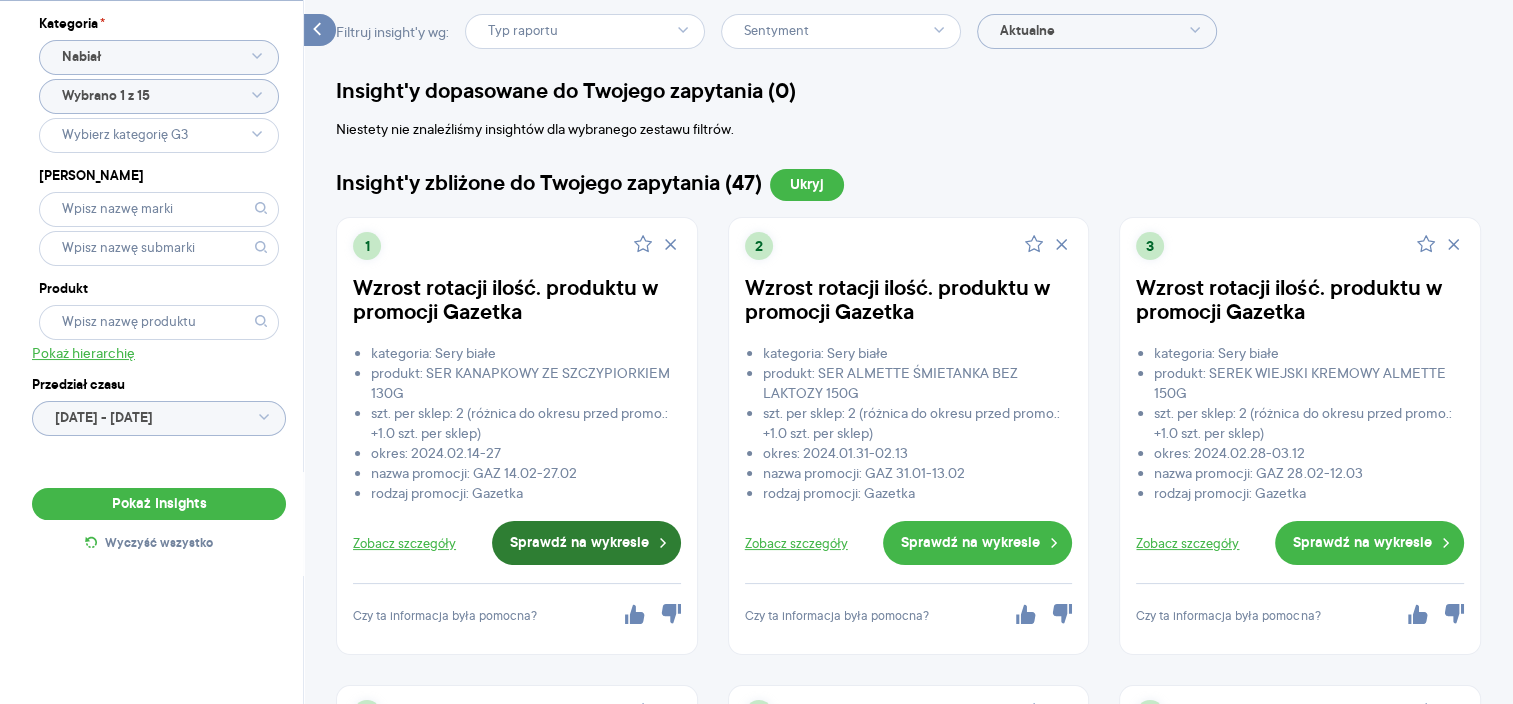 click on "Sprawdź na wykresie" at bounding box center [579, 543] 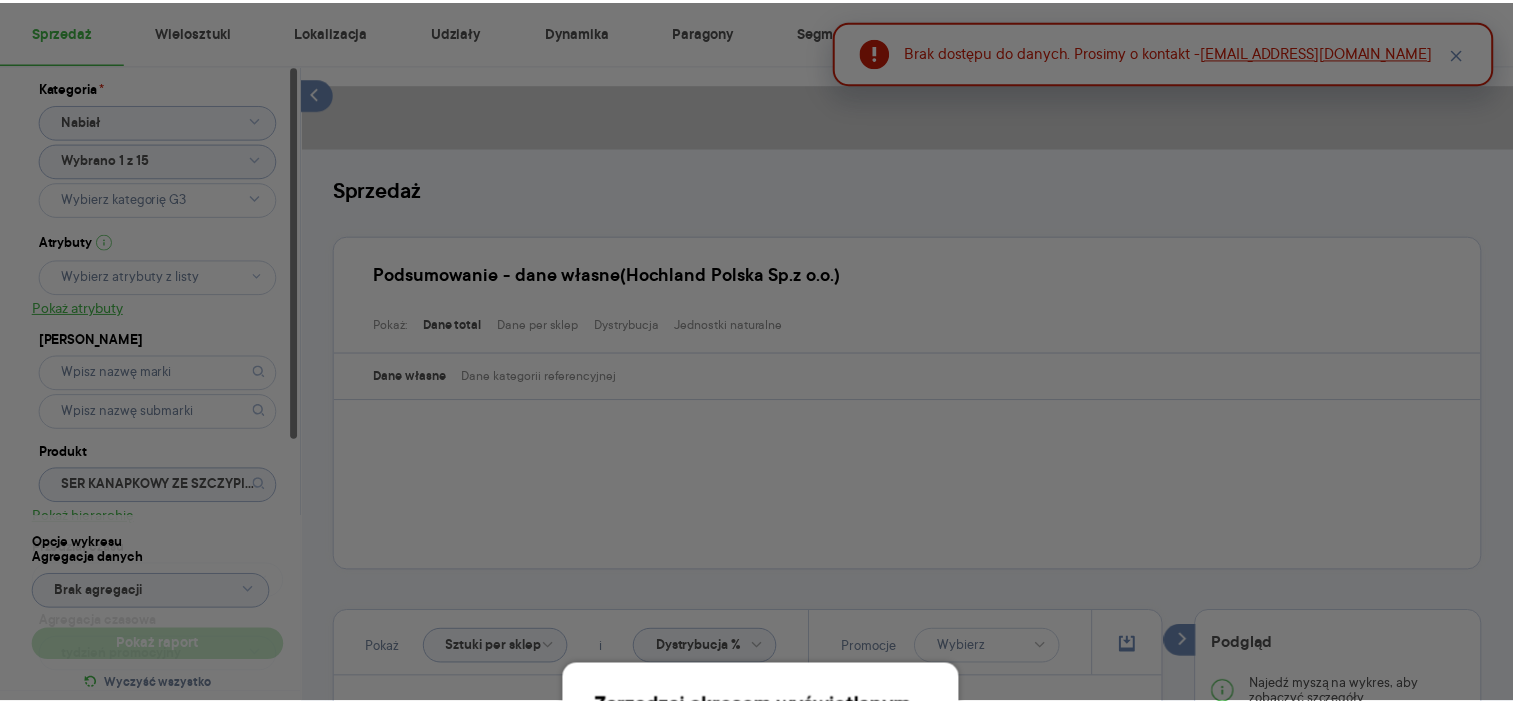 scroll, scrollTop: 516, scrollLeft: 0, axis: vertical 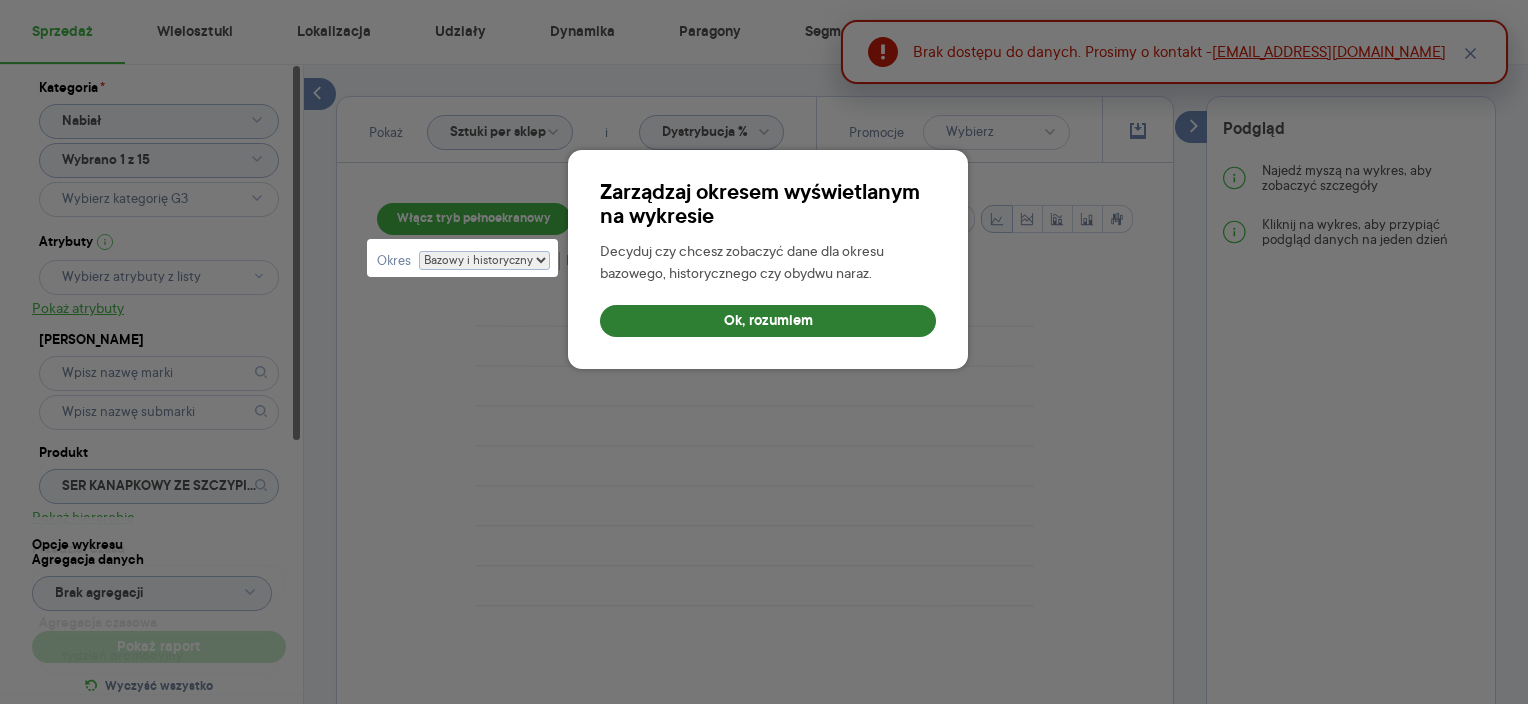 type 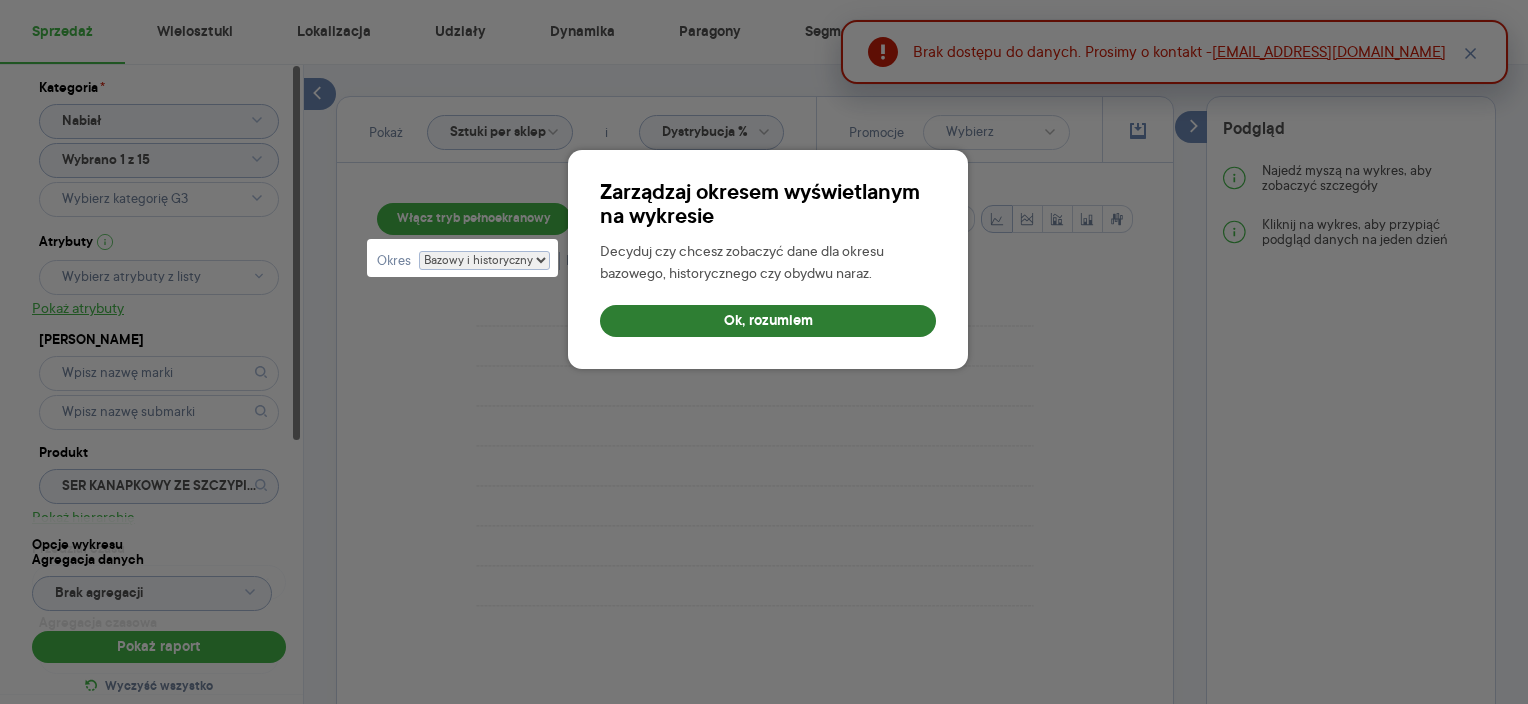 click on "Ok, rozumiem" at bounding box center [768, 321] 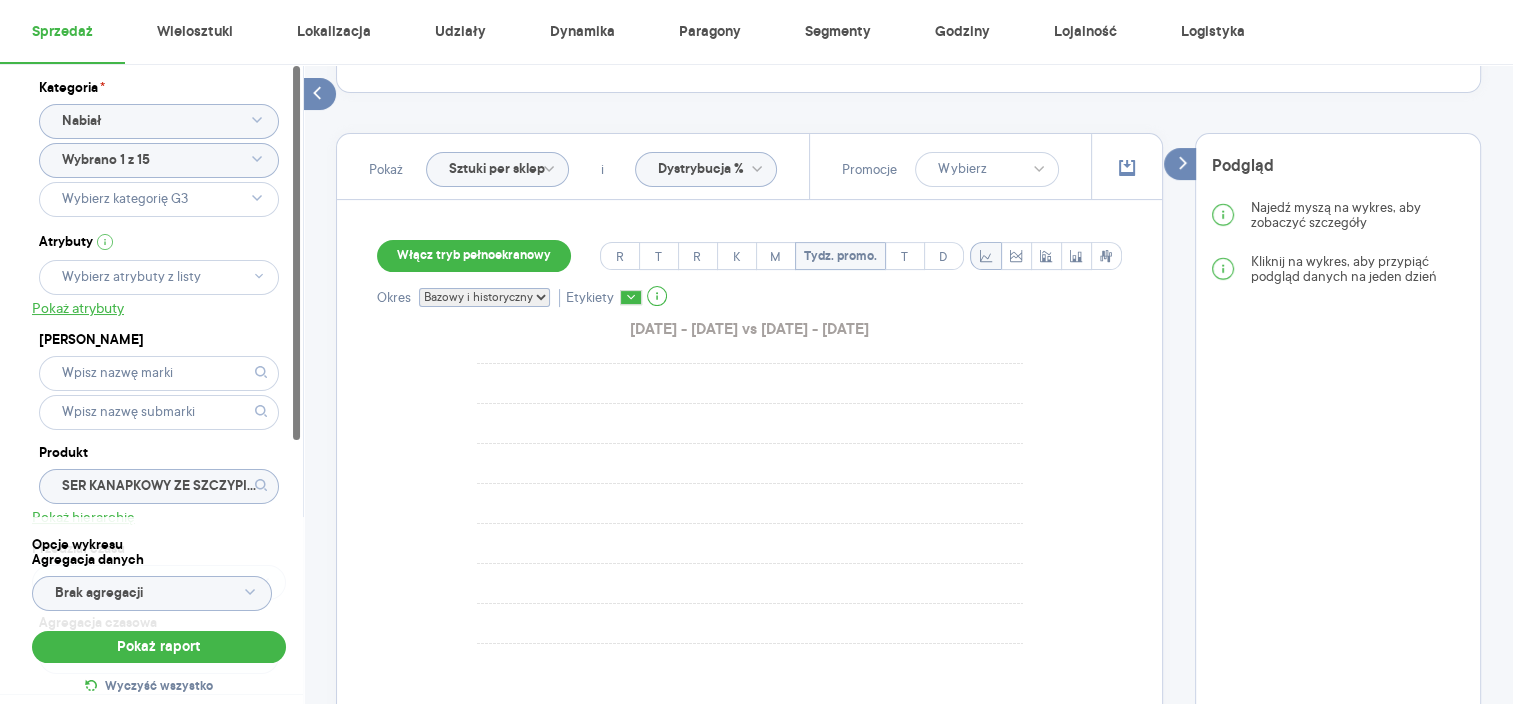 scroll, scrollTop: 480, scrollLeft: 0, axis: vertical 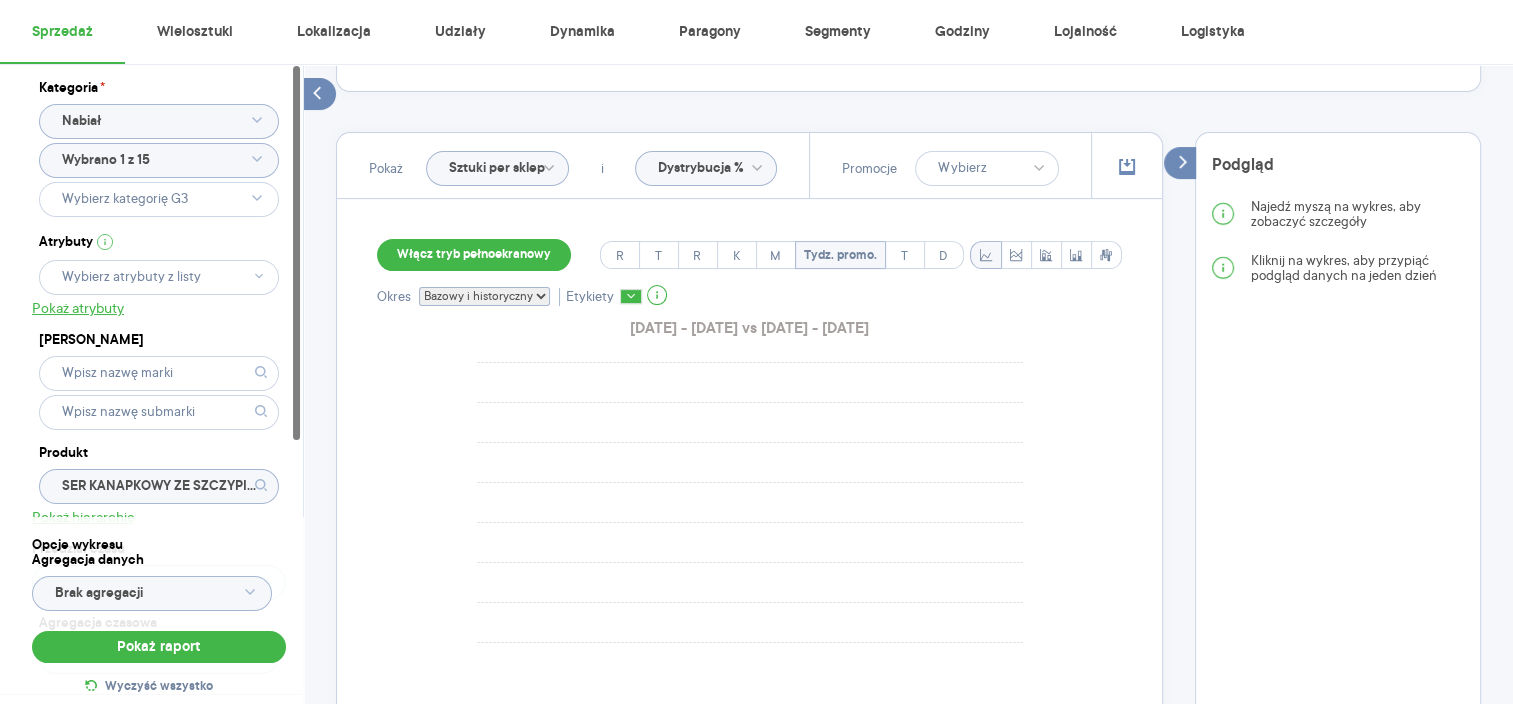 click on "SER KANAPKOWY ZE SZCZYPIORKIEM 130G" 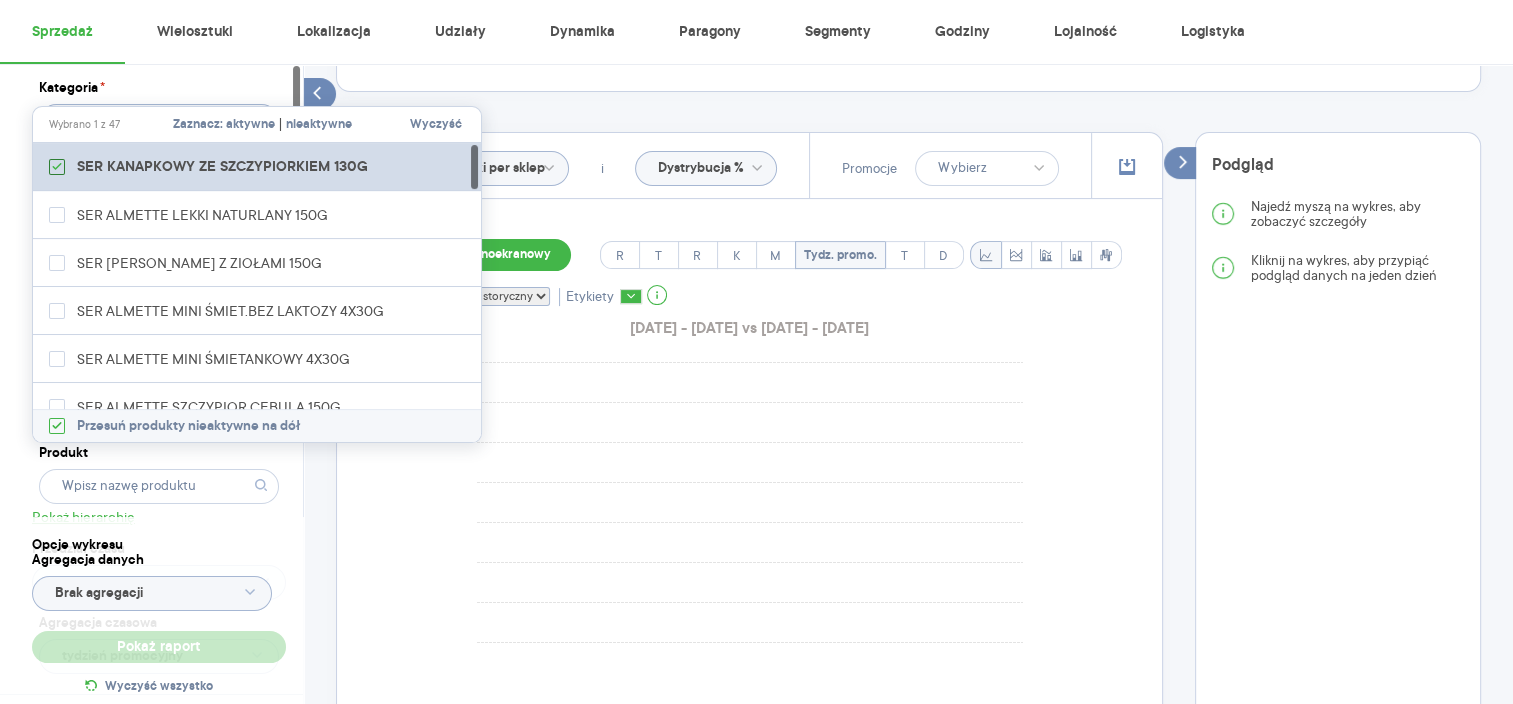 type 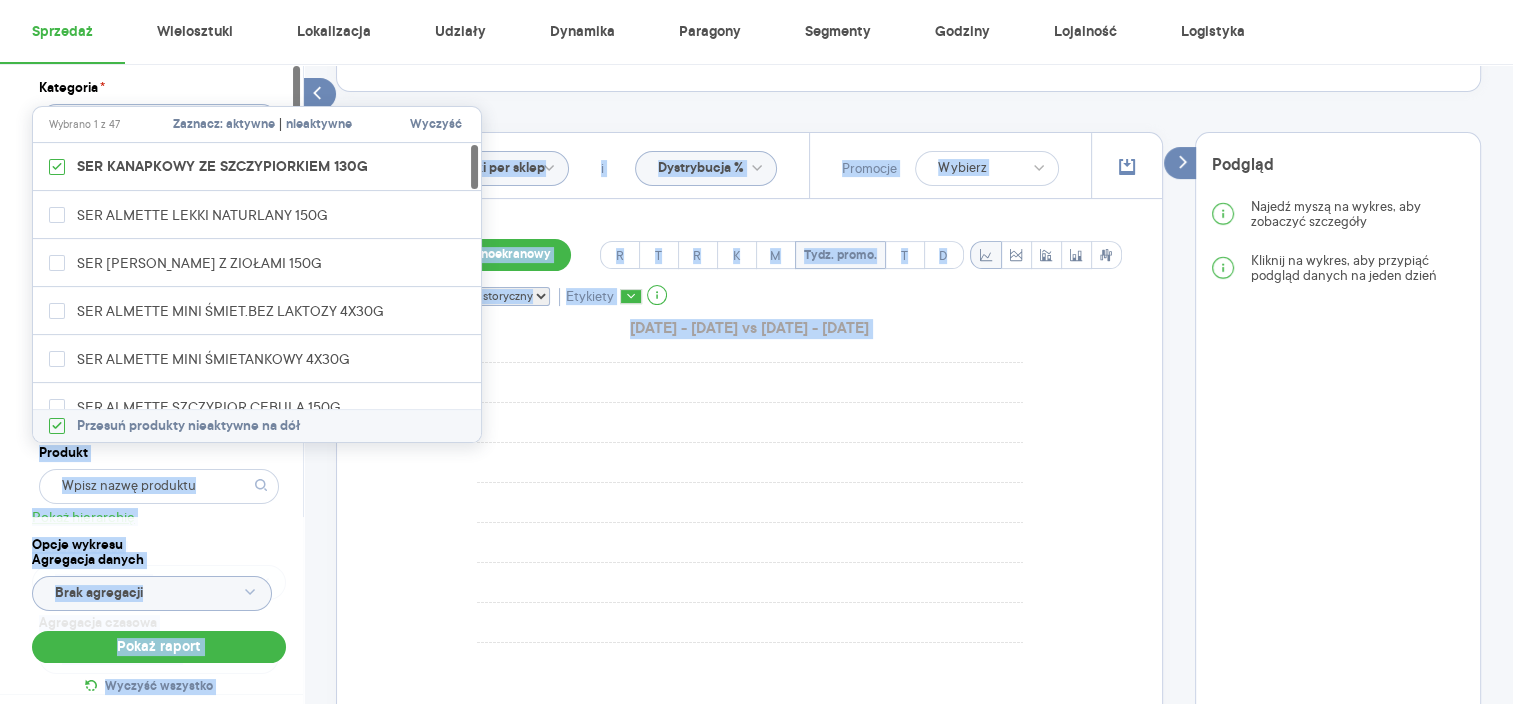 click on "Raporty Nowe Insights Eksport danych Nowość Baza wiedzy Nowość Aktualności [EMAIL_ADDRESS][DOMAIN_NAME] Wyloguj Sprzedaż Wielosztuki Lokalizacja Udziały Dynamika Paragony Segmenty Godziny Lojalność Logistyka Kategoria * Nabiał Wybrano 1 z 15 Atrybuty Pokaż atrybuty Marka Produkt Pokaż hierarchię Przedział czasu [DATE] - [DATE] Agregacja czasowa tydzień promocyjny Konkurencja Dostawca Marka Produkt Kategorie referencyjne Region Rodzaje sklepów Rodzaje transakcji Wszystkie Like For Like Uwzględnij LFL Opcje wykresu Agregacja danych Brak agregacji Pokaż raport Wyczyść wszystko Sprzedaż Podsumowanie - dane własne  (Hochland Polska Sp.z o.o.) Pokaż: Dane total Dane per sklep Dystrybucja Jednostki naturalne Dane własne Dane kategorii referencyjnej Pokaż Sztuki per sklep i Dystrybucja % Promocje Włącz tryb pełnoekranowy R T R K M Tydz. promo. T D Okres Bazowy i historyczny Bazowy Historyczny Etykiety [DATE] - [DATE] vs [DATE] - [DATE] Podgląd Rok Miesiąc
|" at bounding box center [756, -128] 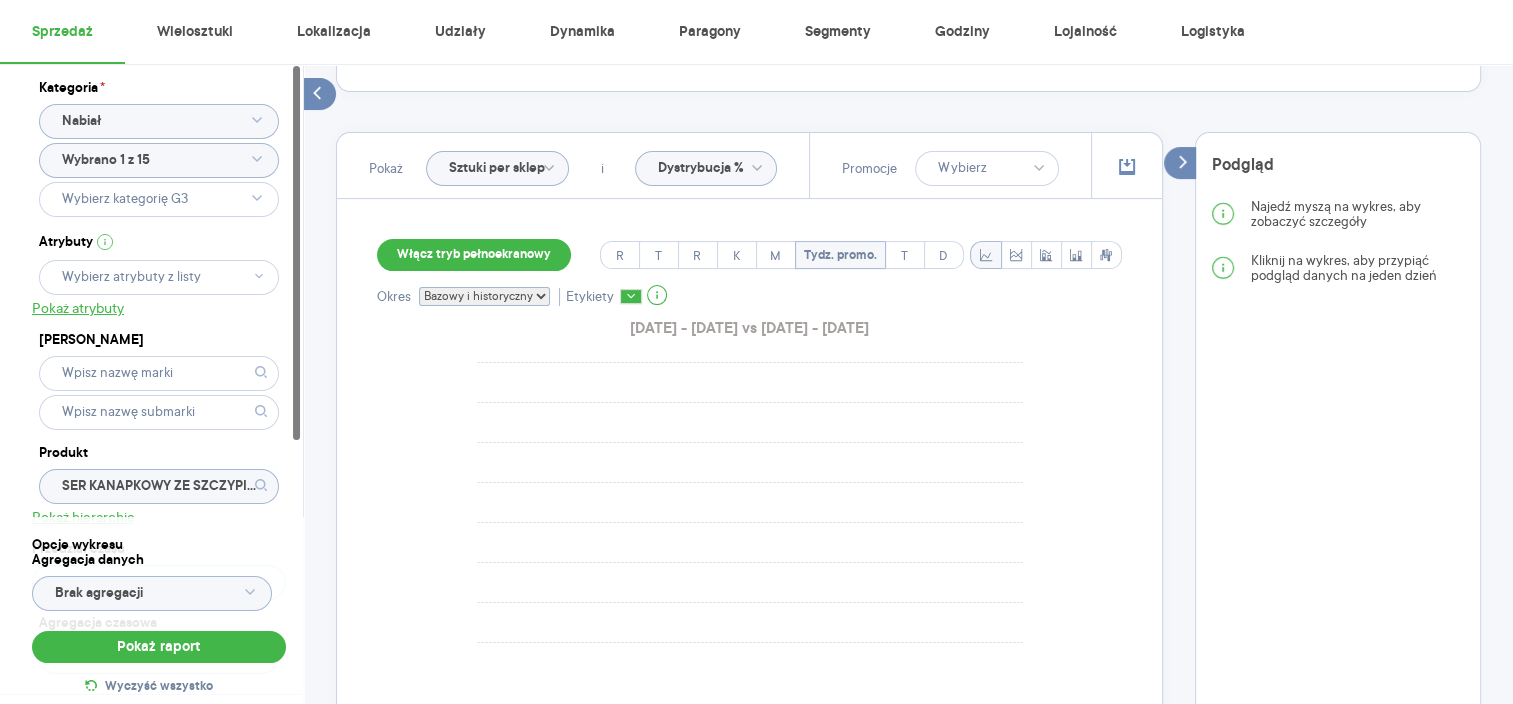 drag, startPoint x: 0, startPoint y: 444, endPoint x: 240, endPoint y: 376, distance: 249.44739 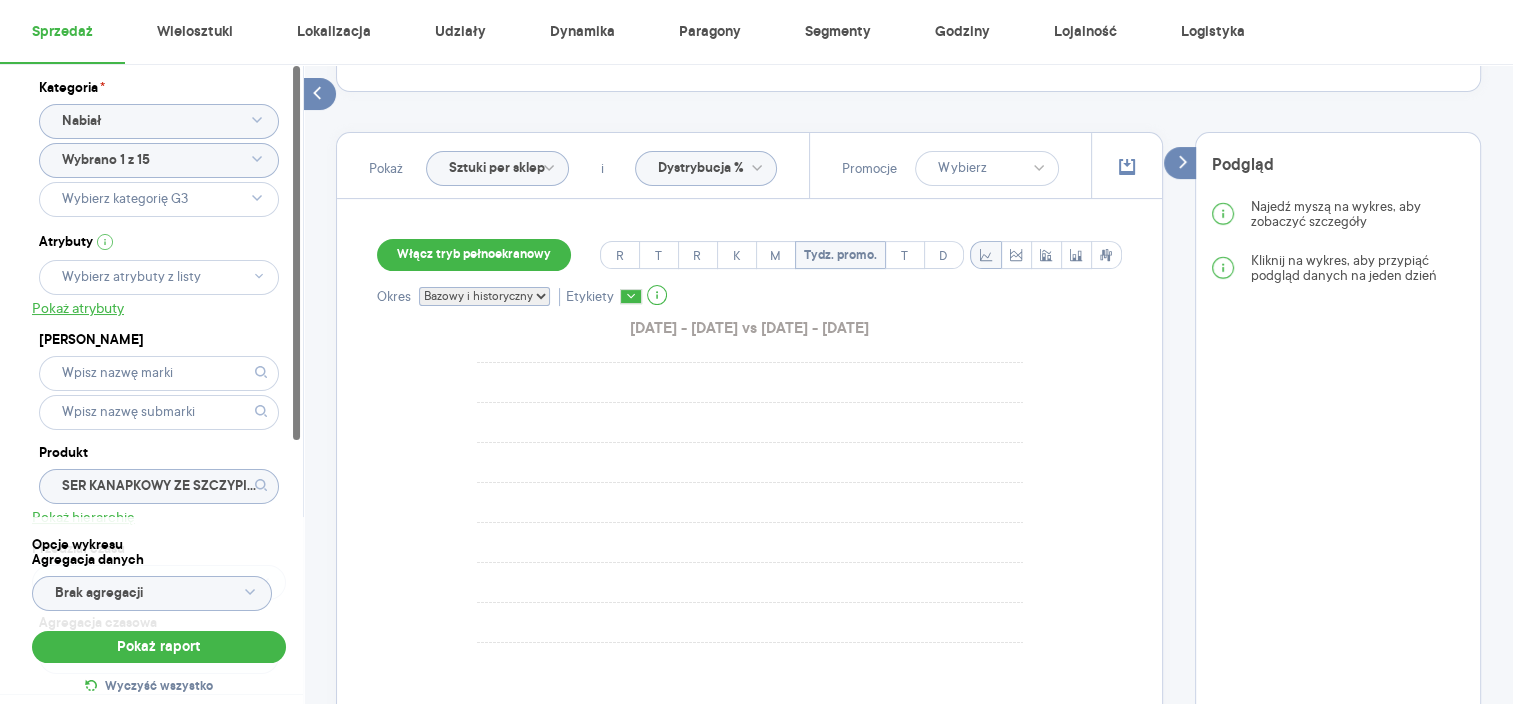 click 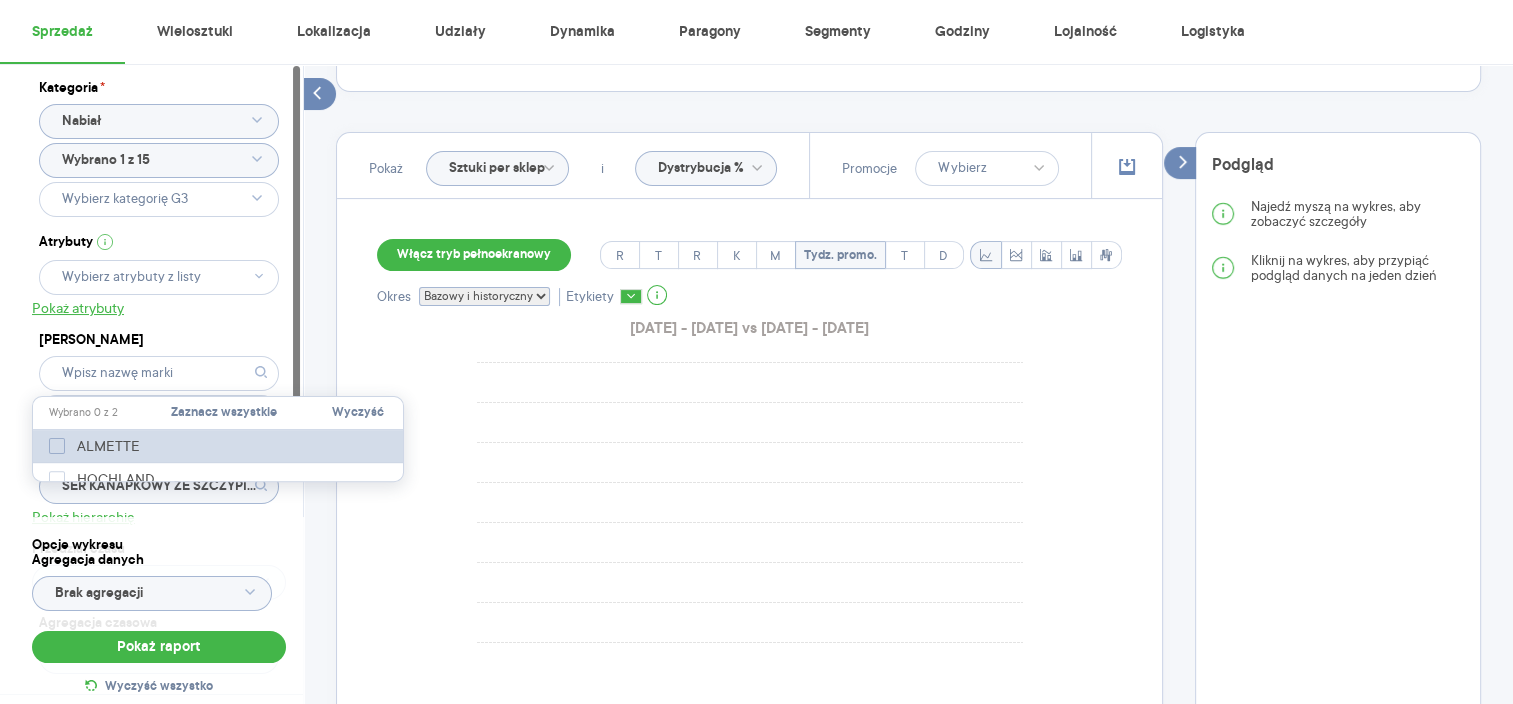 click on "ALMETTE" at bounding box center [108, 446] 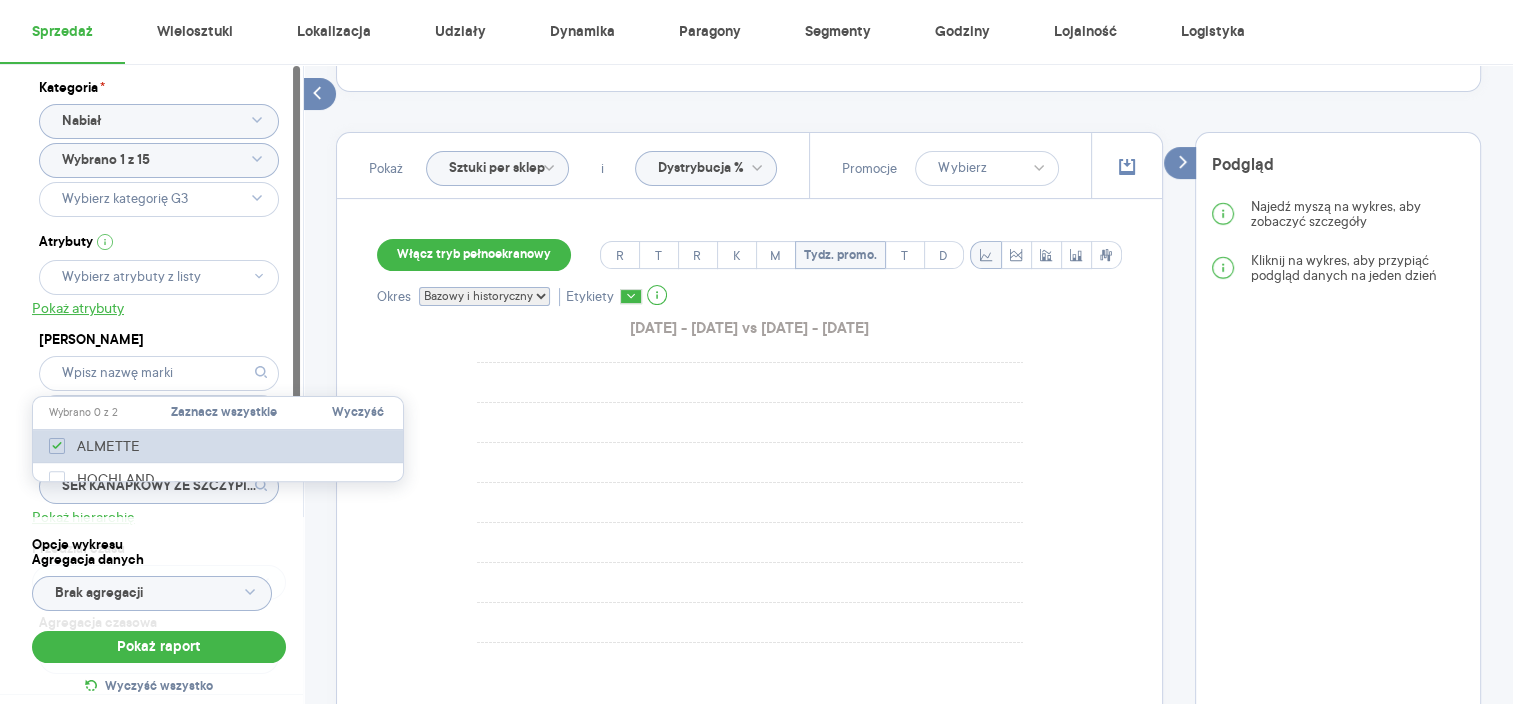 checkbox on "true" 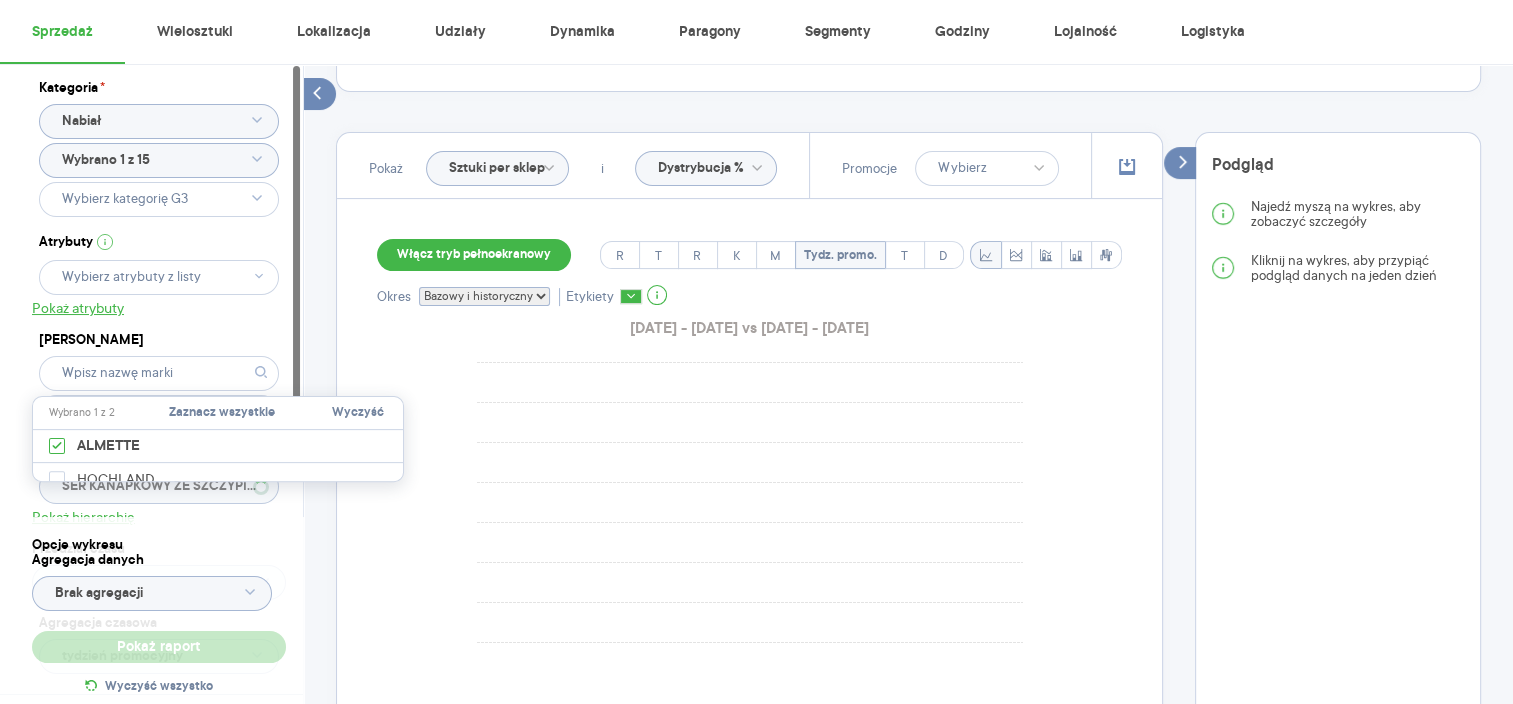 type 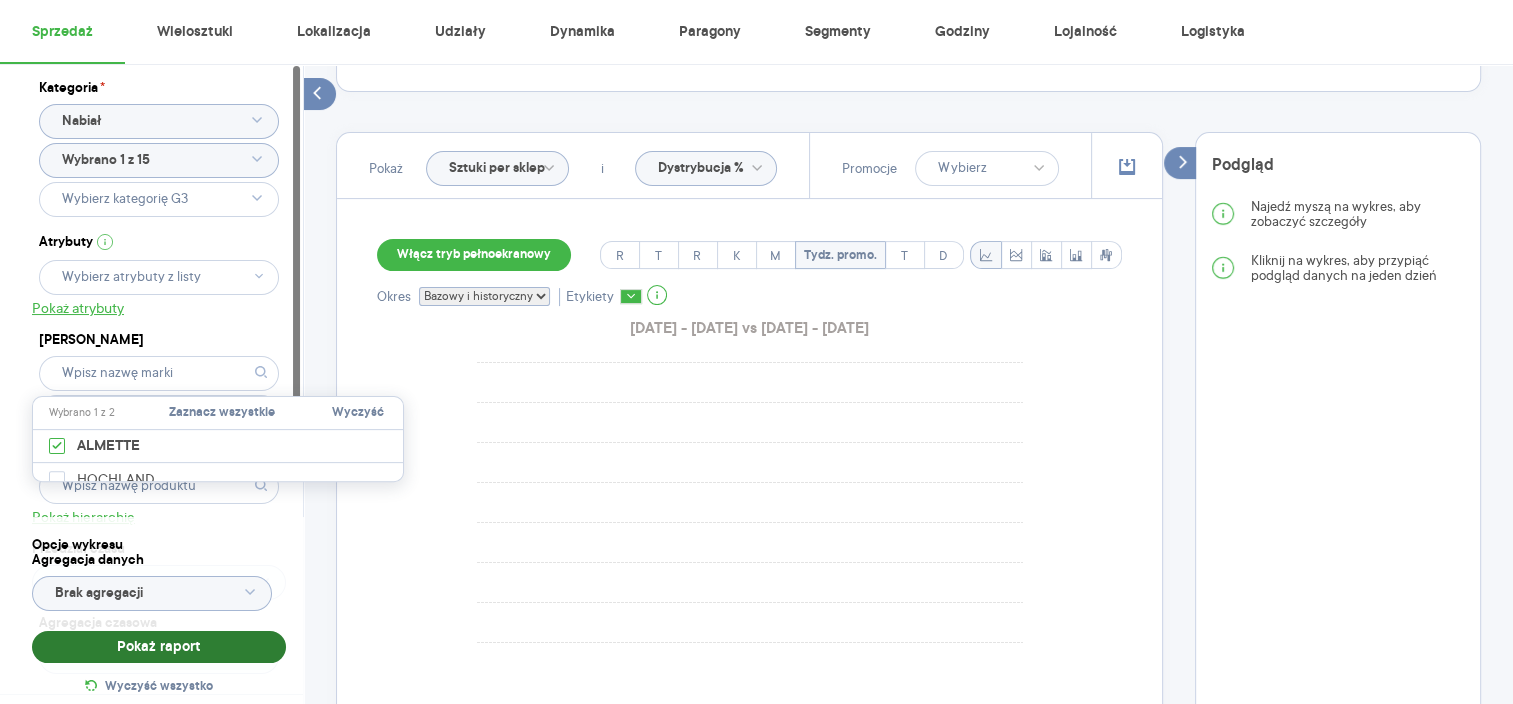 click on "Pokaż raport" at bounding box center (159, 647) 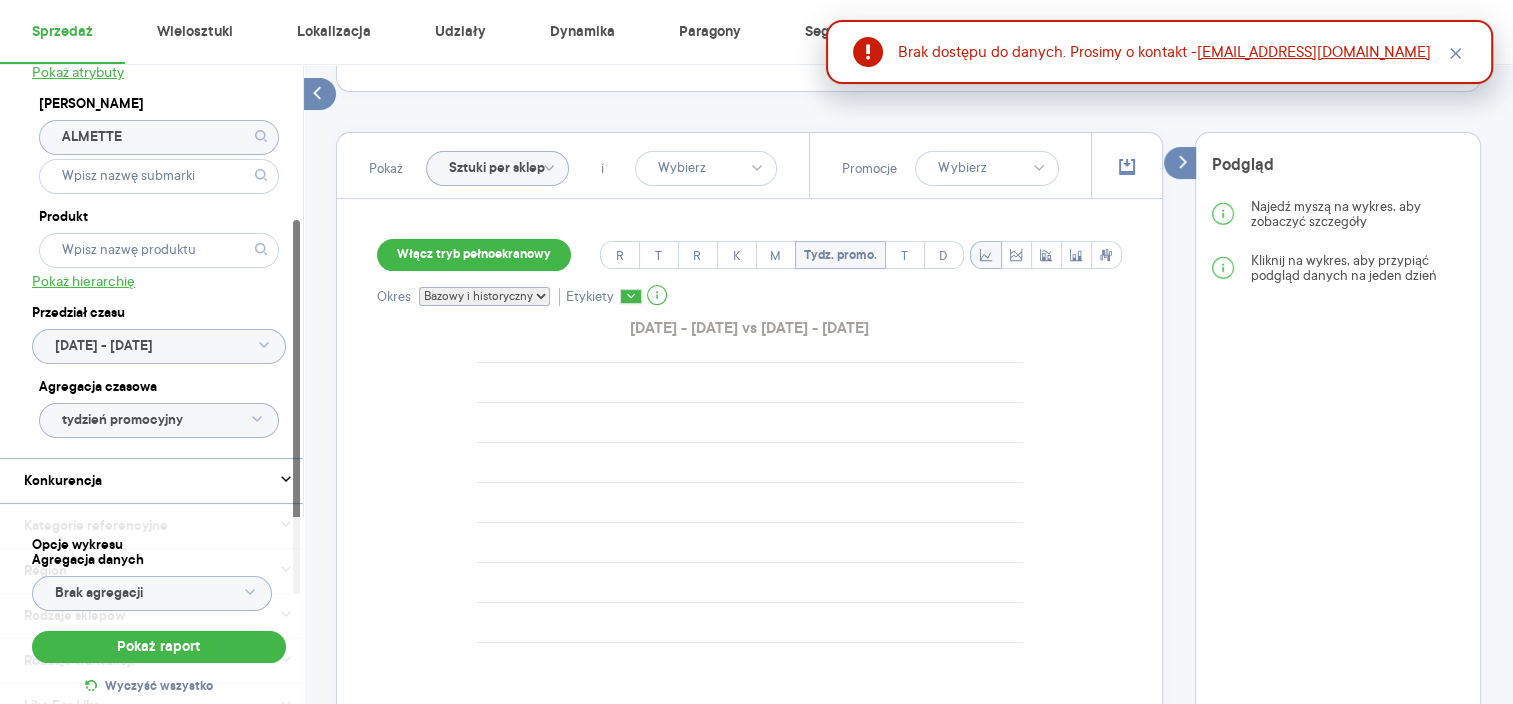 scroll, scrollTop: 272, scrollLeft: 0, axis: vertical 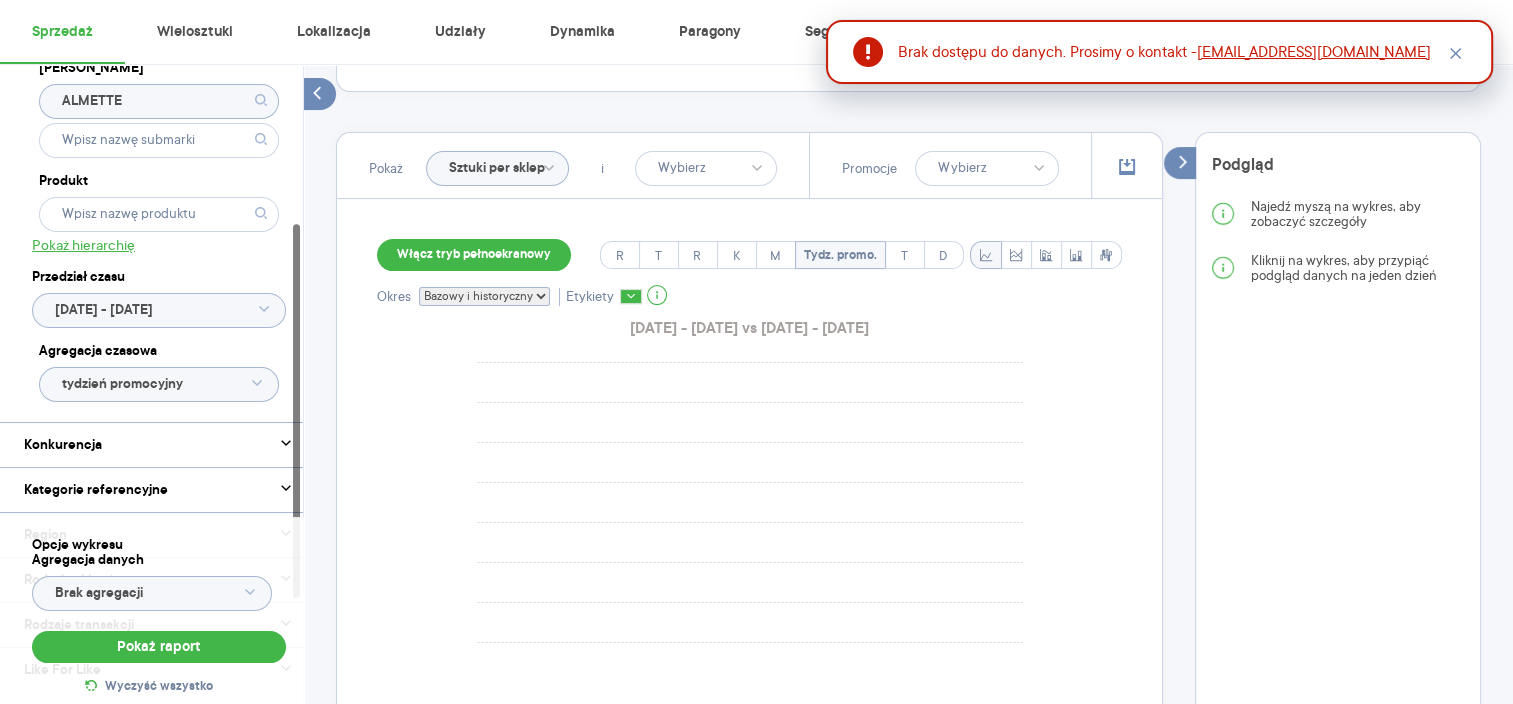 click on "Raporty Nowe Insights Eksport danych Nowość Baza wiedzy Nowość Aktualności [EMAIL_ADDRESS][DOMAIN_NAME] Wyloguj Sprzedaż Wielosztuki Lokalizacja Udziały Dynamika Paragony Segmenty Godziny Lojalność Logistyka Kategoria * Nabiał Wybrano 1 z 15 Atrybuty Pokaż atrybuty [PERSON_NAME] Produkt Pokaż hierarchię Przedział czasu [DATE] - [DATE] Agregacja czasowa tydzień promocyjny Konkurencja Dostawca Marka Produkt Kategorie referencyjne Region Rodzaje sklepów Rodzaje transakcji Wszystkie Like For Like Uwzględnij LFL Opcje wykresu Agregacja danych Brak agregacji Pokaż raport Wyczyść wszystko Sprzedaż Podsumowanie - dane własne  (Hochland Polska Sp.z o.o.) Pokaż: Dane total Dane per sklep Dystrybucja Jednostki naturalne Dane własne Dane kategorii referencyjnej Pokaż Sztuki per sklep i Promocje Włącz tryb pełnoekranowy R T R K M Tydz. promo. T D Okres Bazowy i historyczny Bazowy Historyczny Etykiety [DATE] - [DATE] vs [DATE] - [DATE] Podgląd Tabela - dane własne" at bounding box center [756, -128] 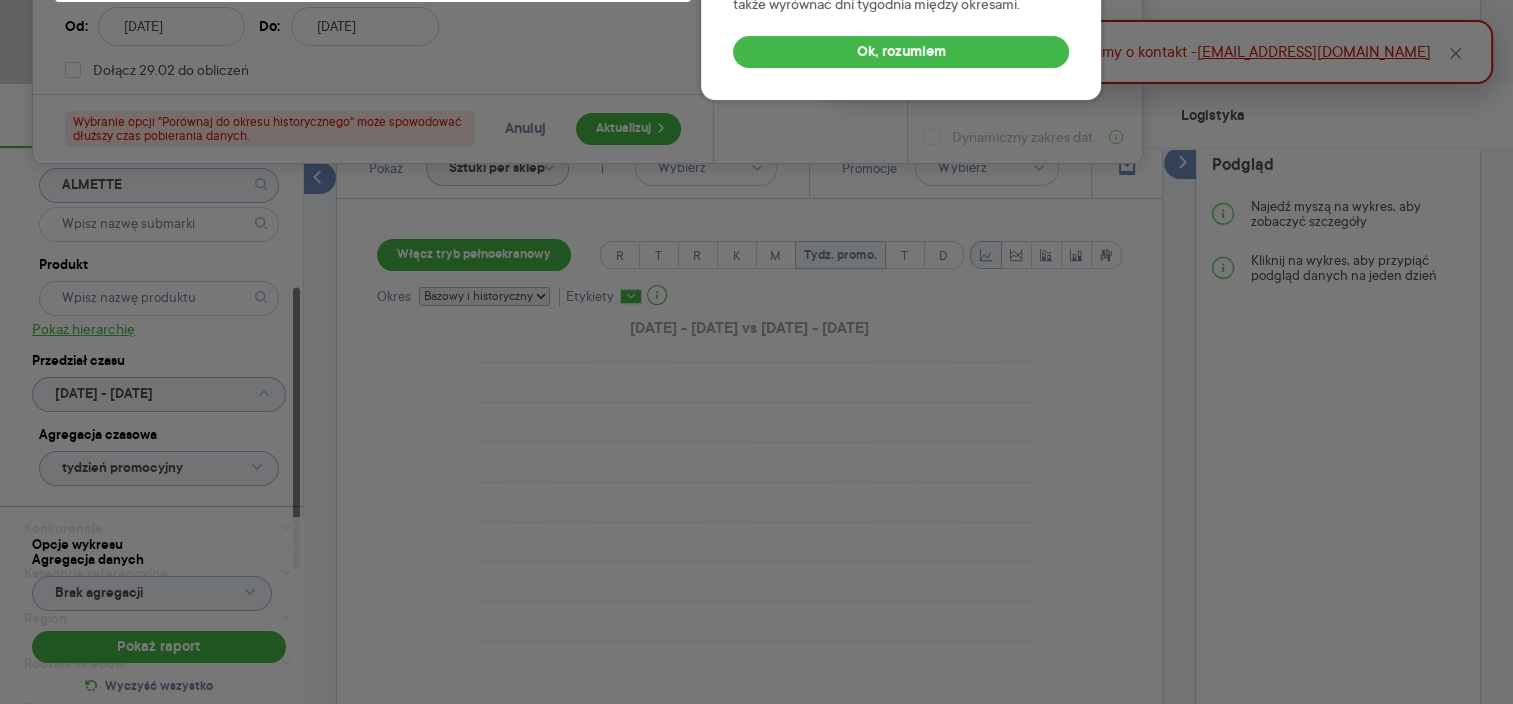 scroll, scrollTop: 0, scrollLeft: 0, axis: both 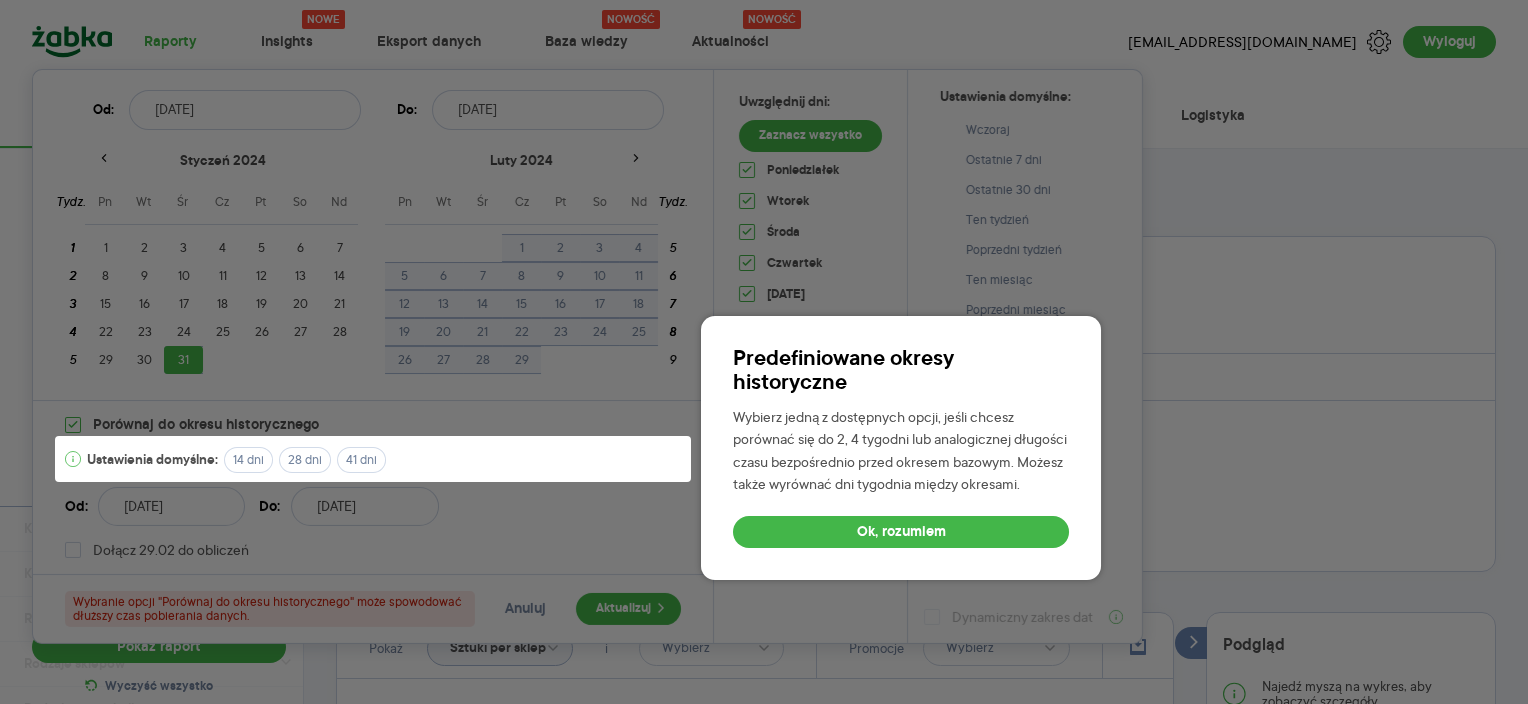 click on "Ok, rozumiem" at bounding box center [901, 532] 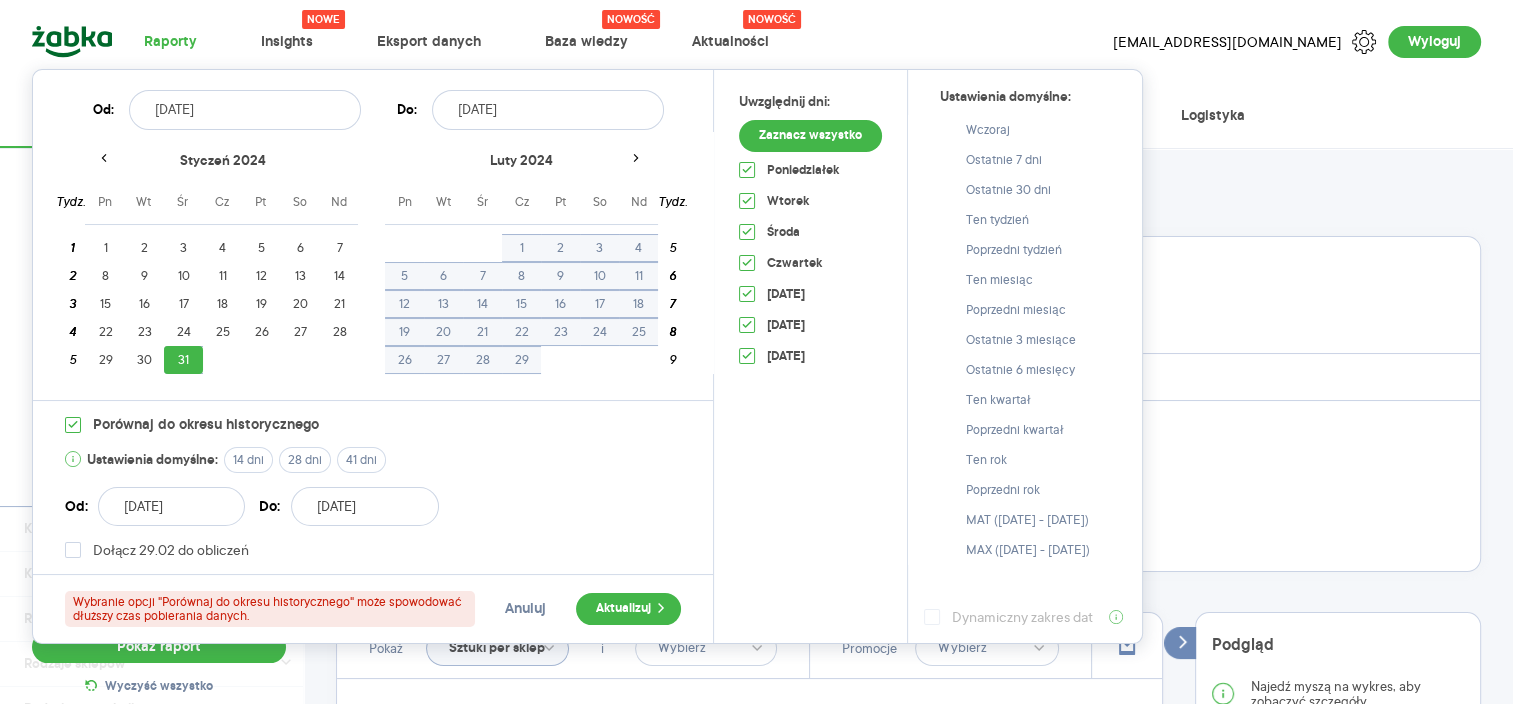 click 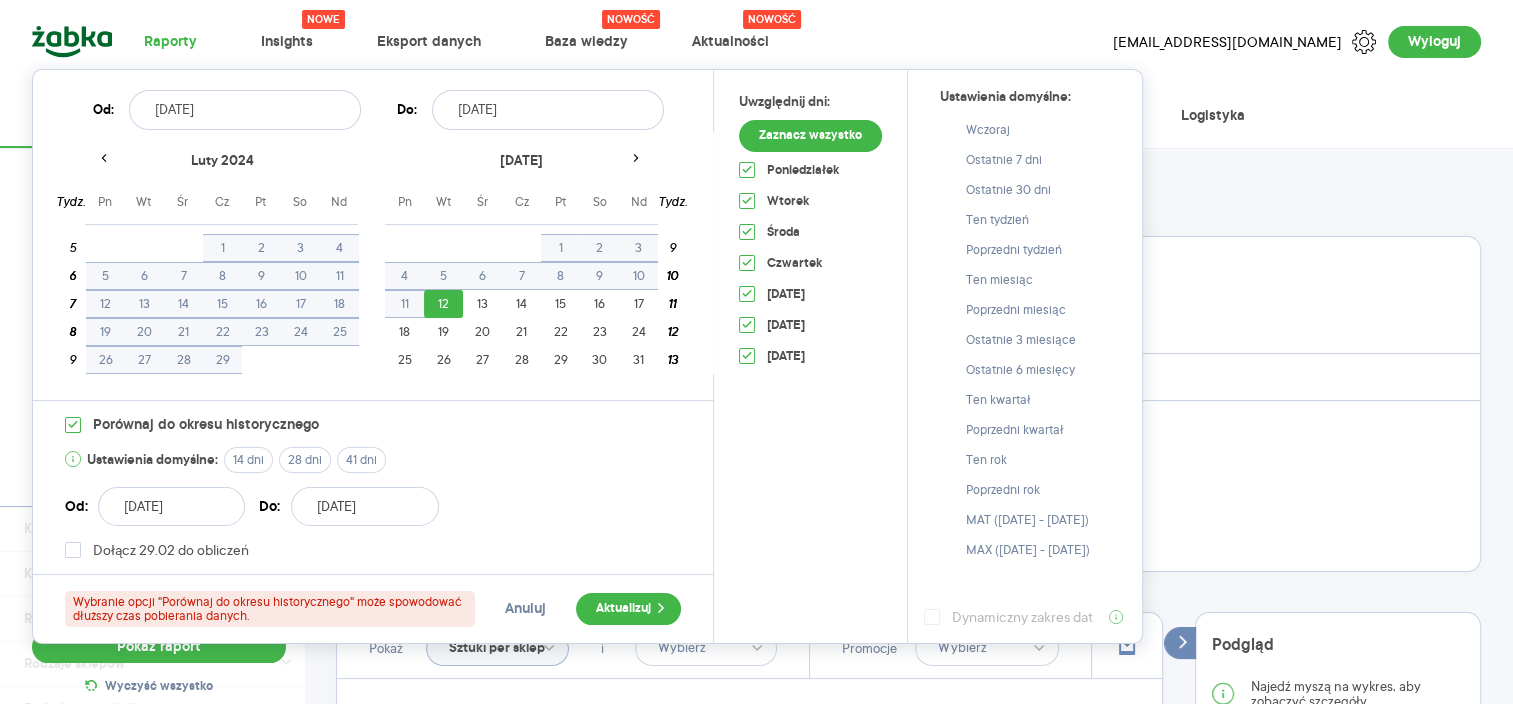 click 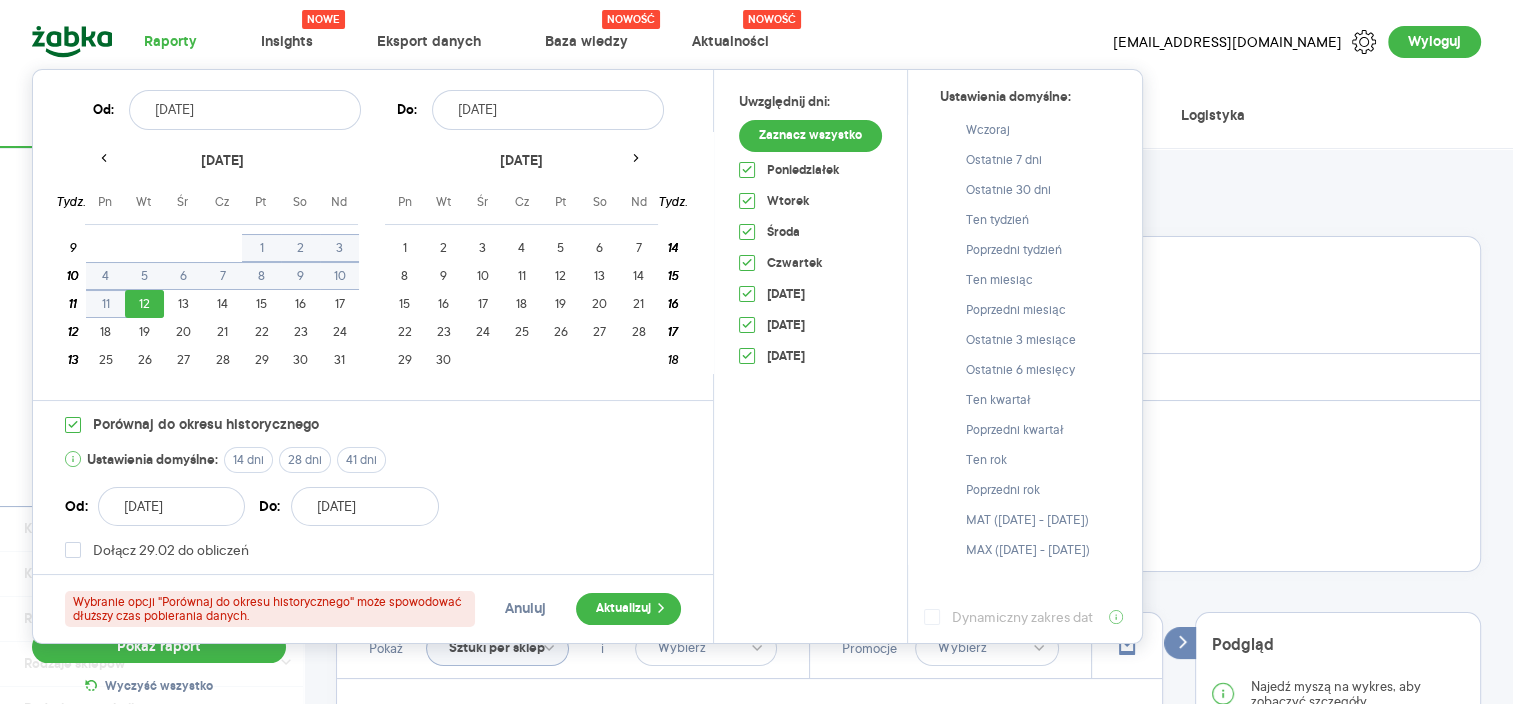 click 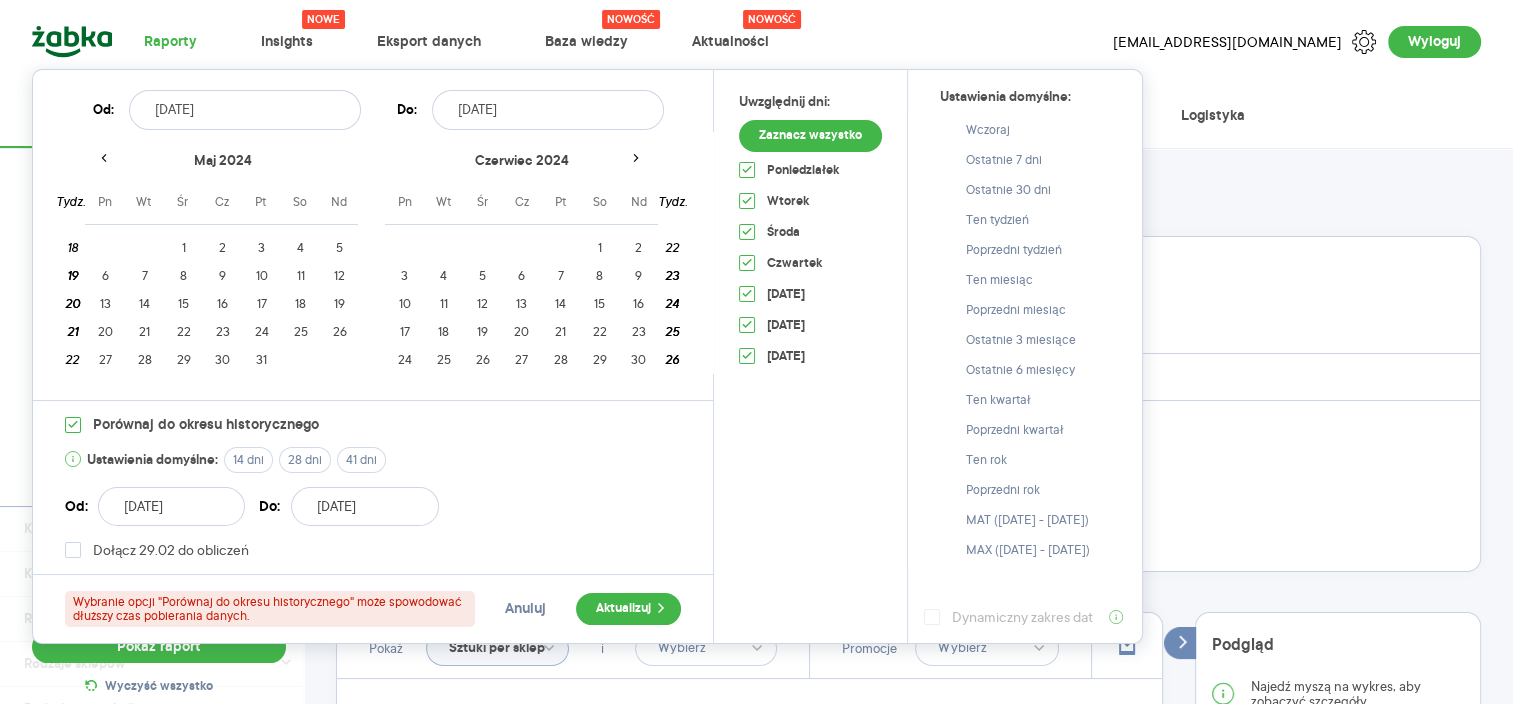 click 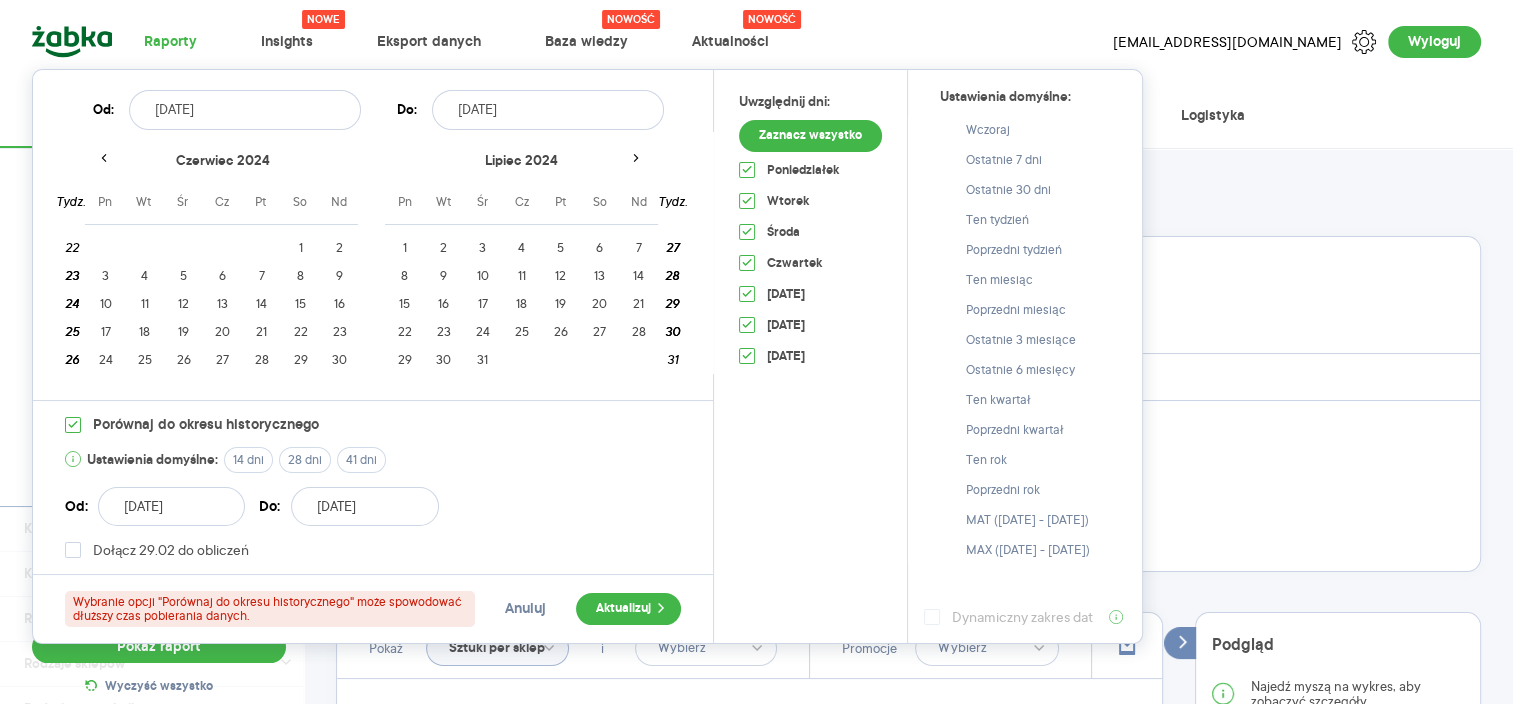 click 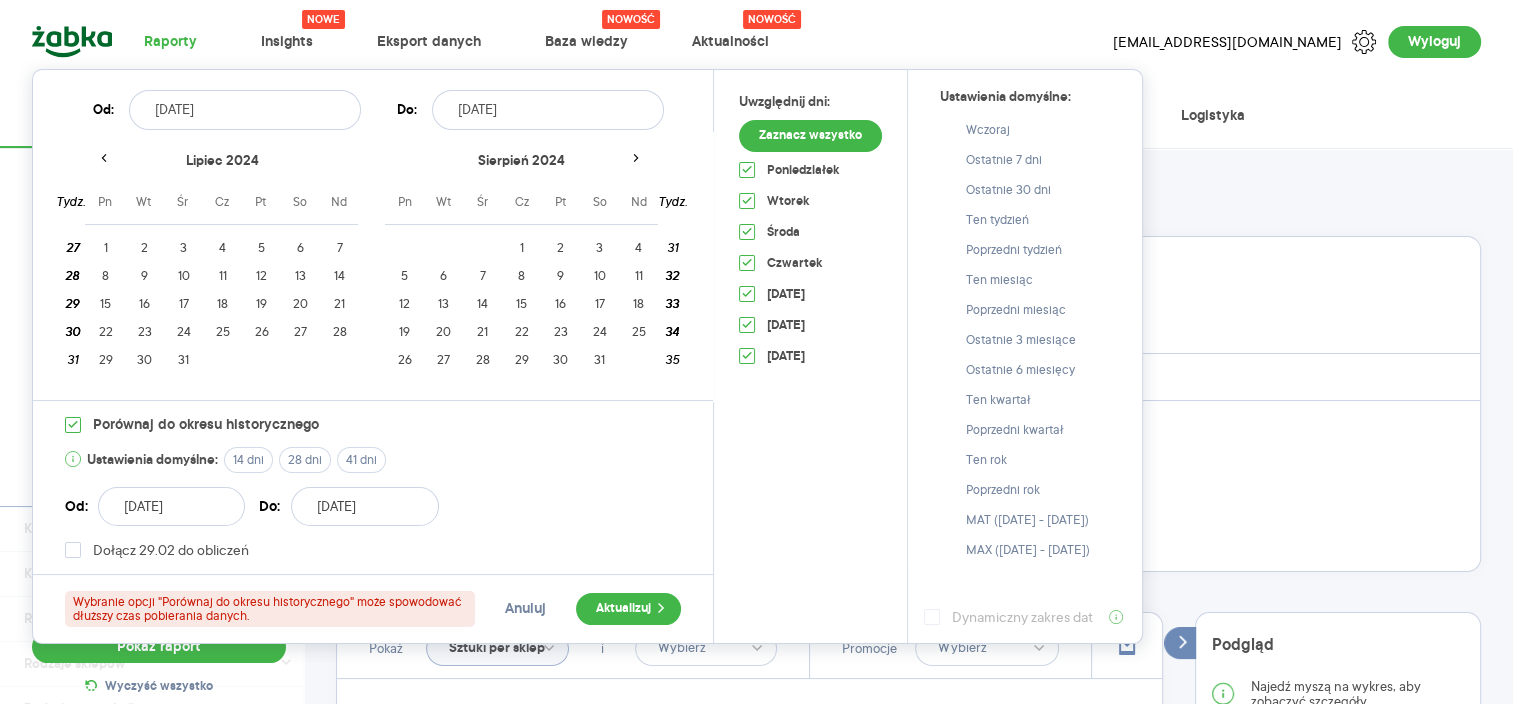 click 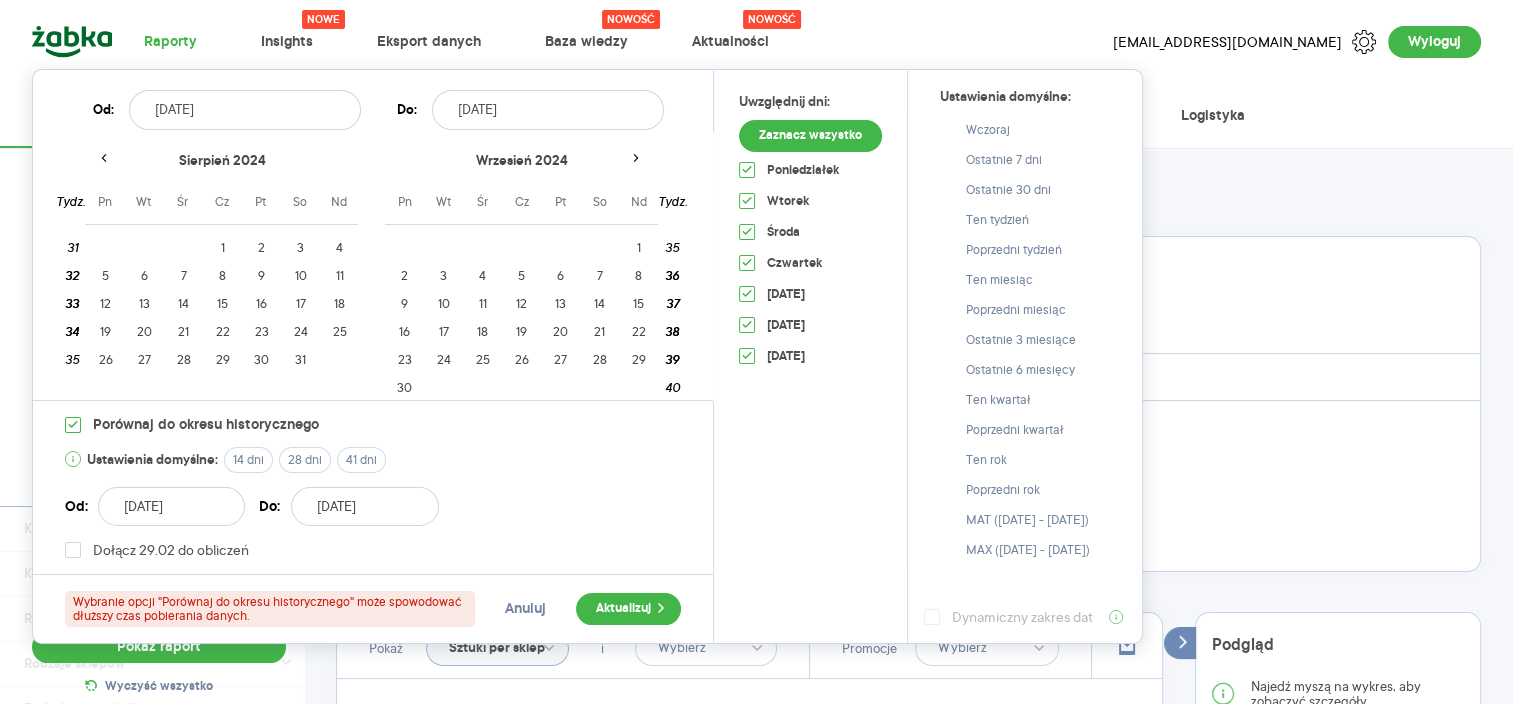 click 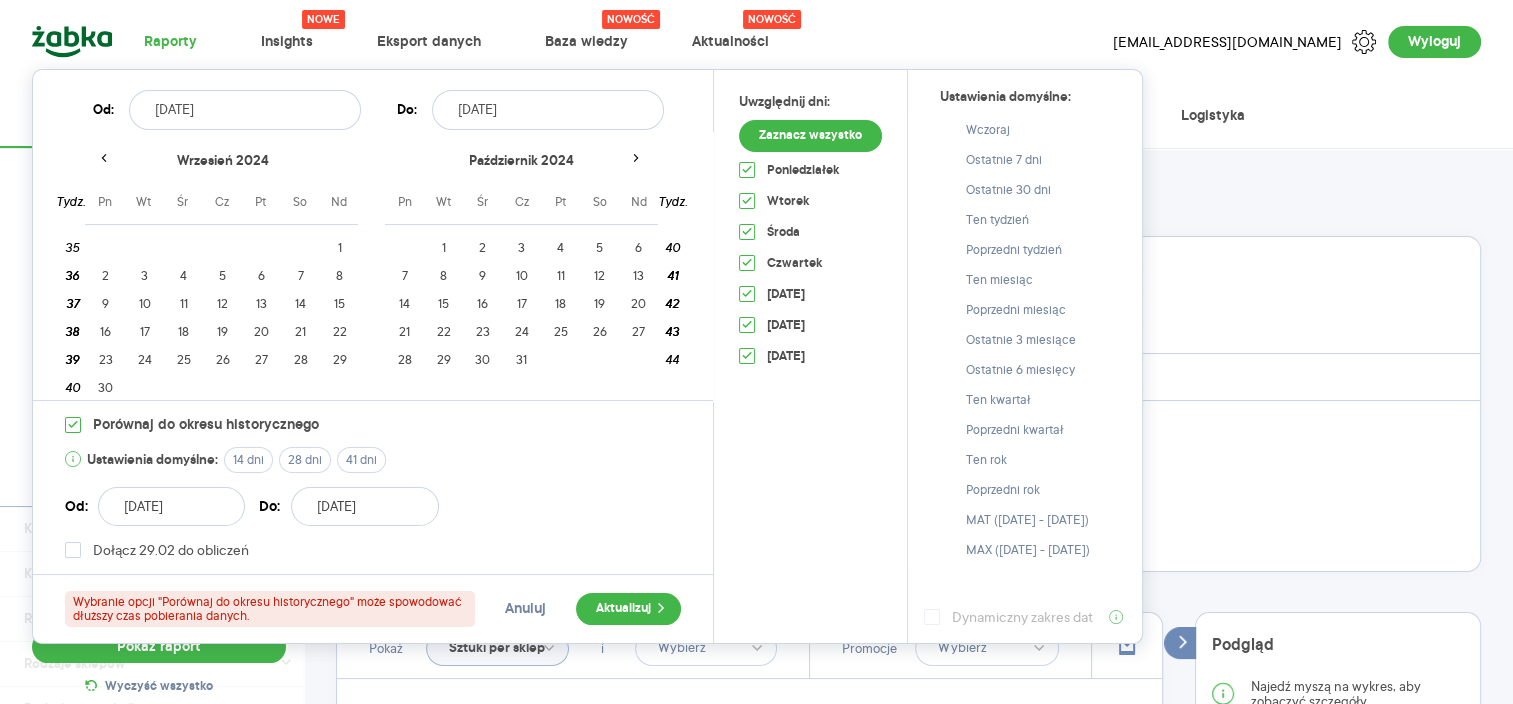 click 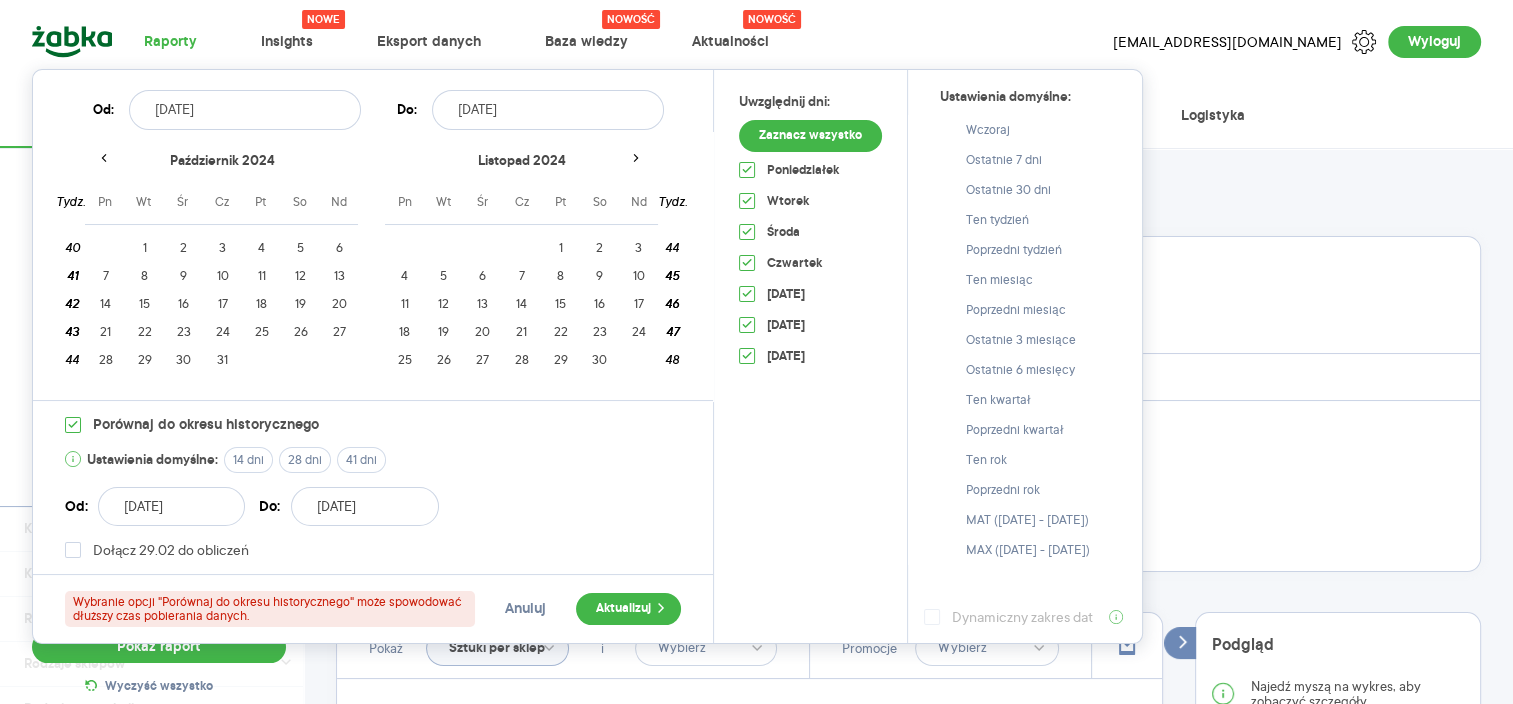 click 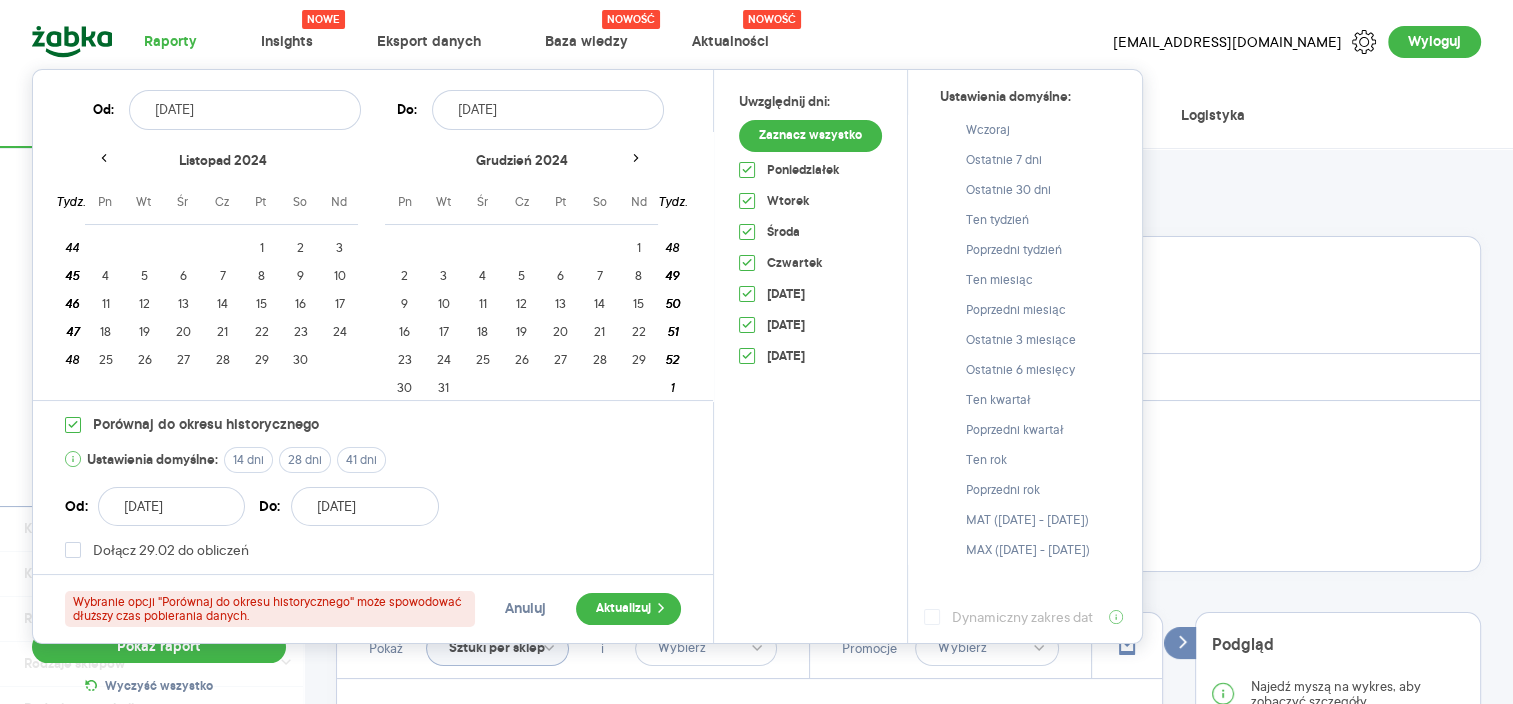 click on "[DATE]" at bounding box center [245, 110] 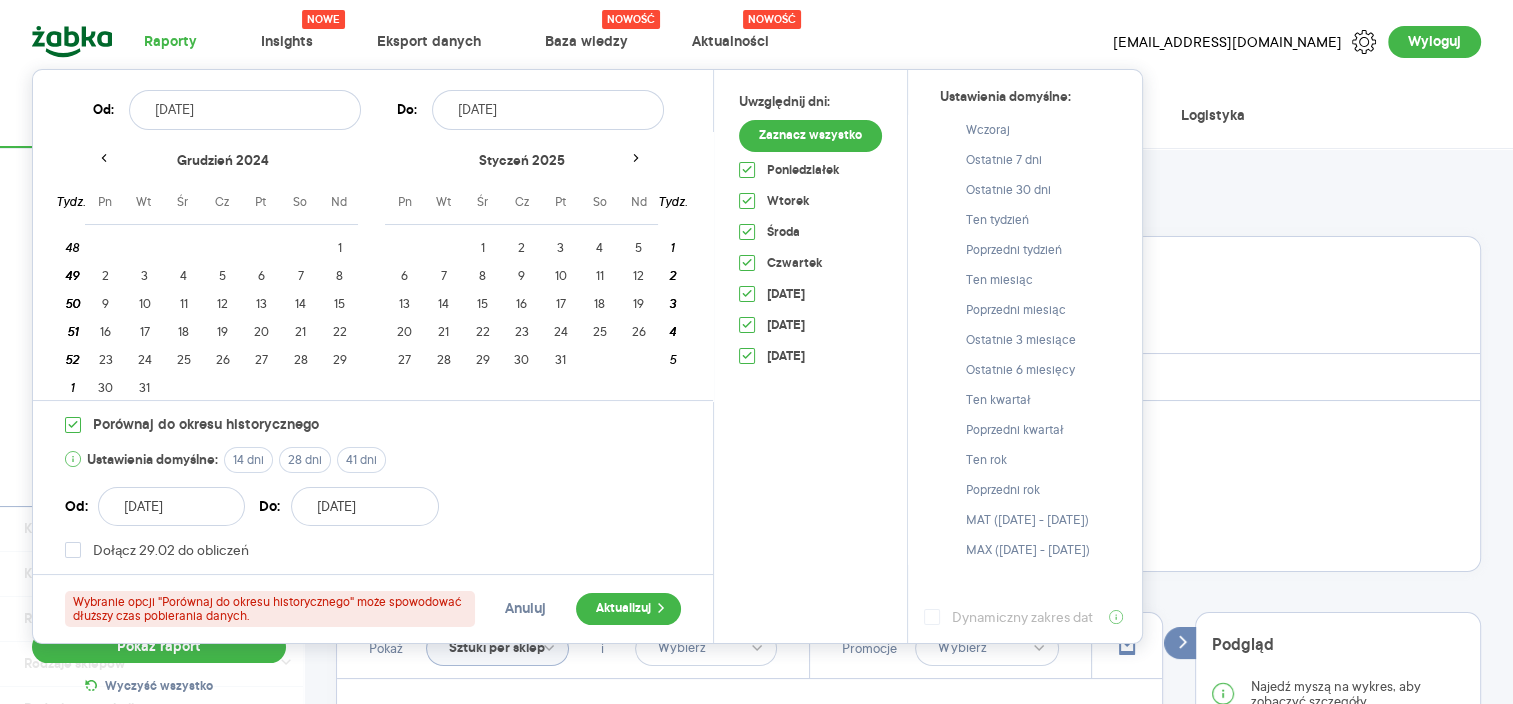 click 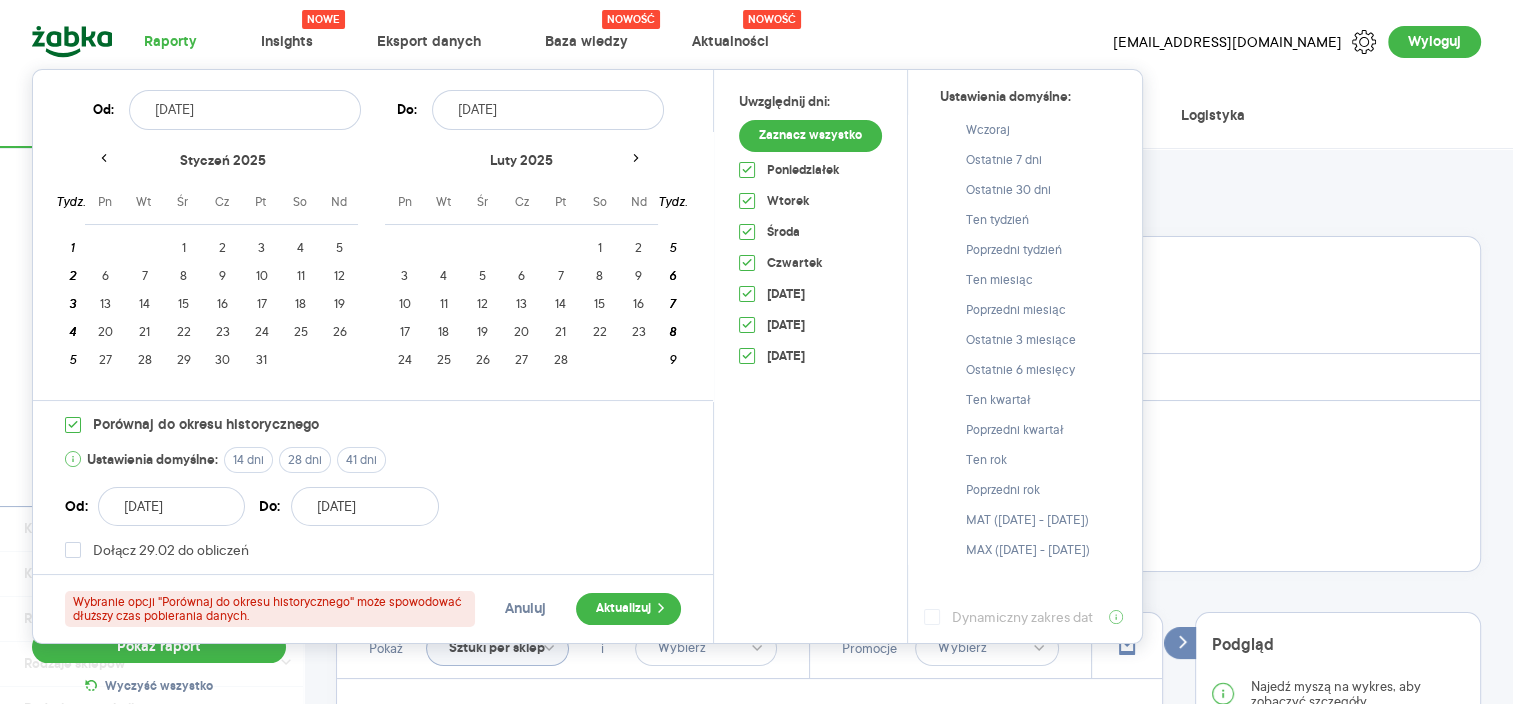 click on "1" at bounding box center (183, 248) 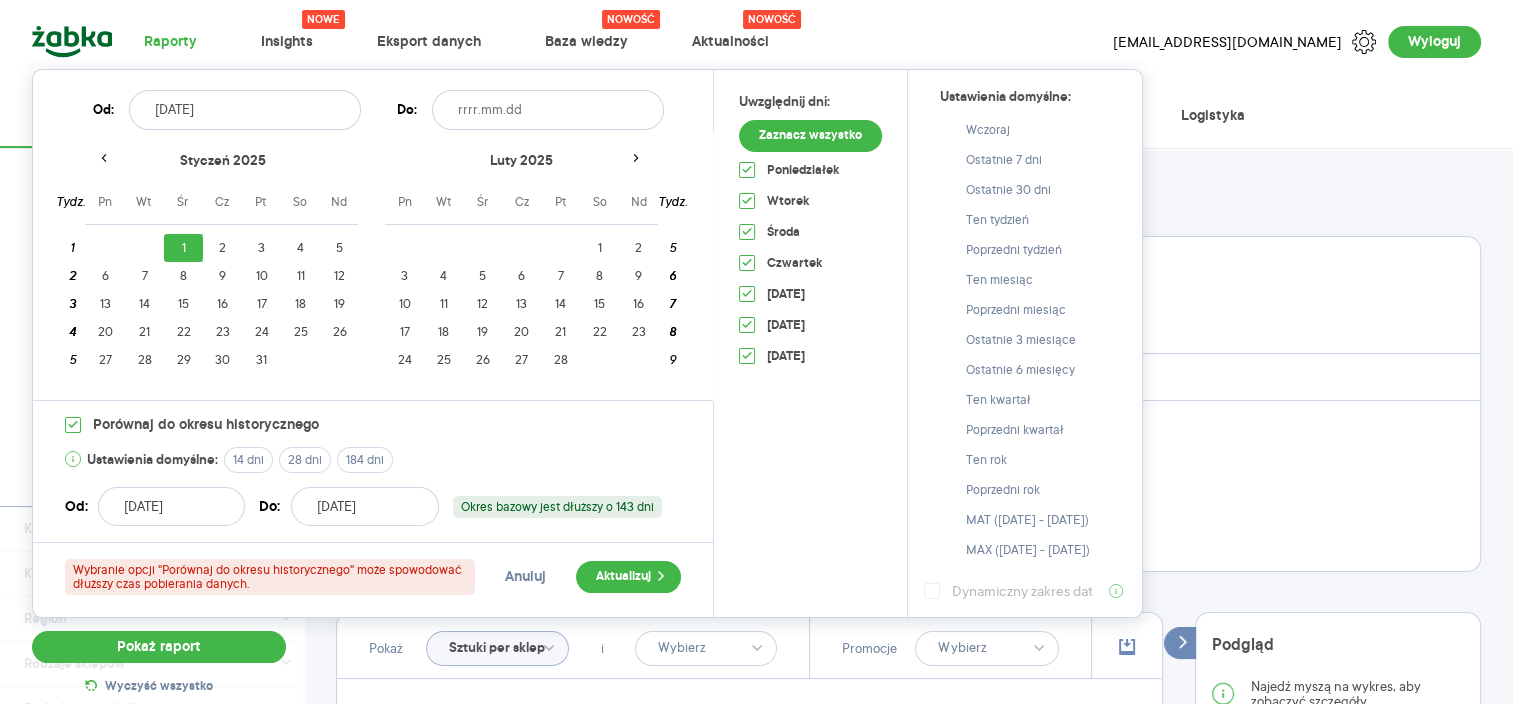 click on "luty 2025" at bounding box center (521, 169) 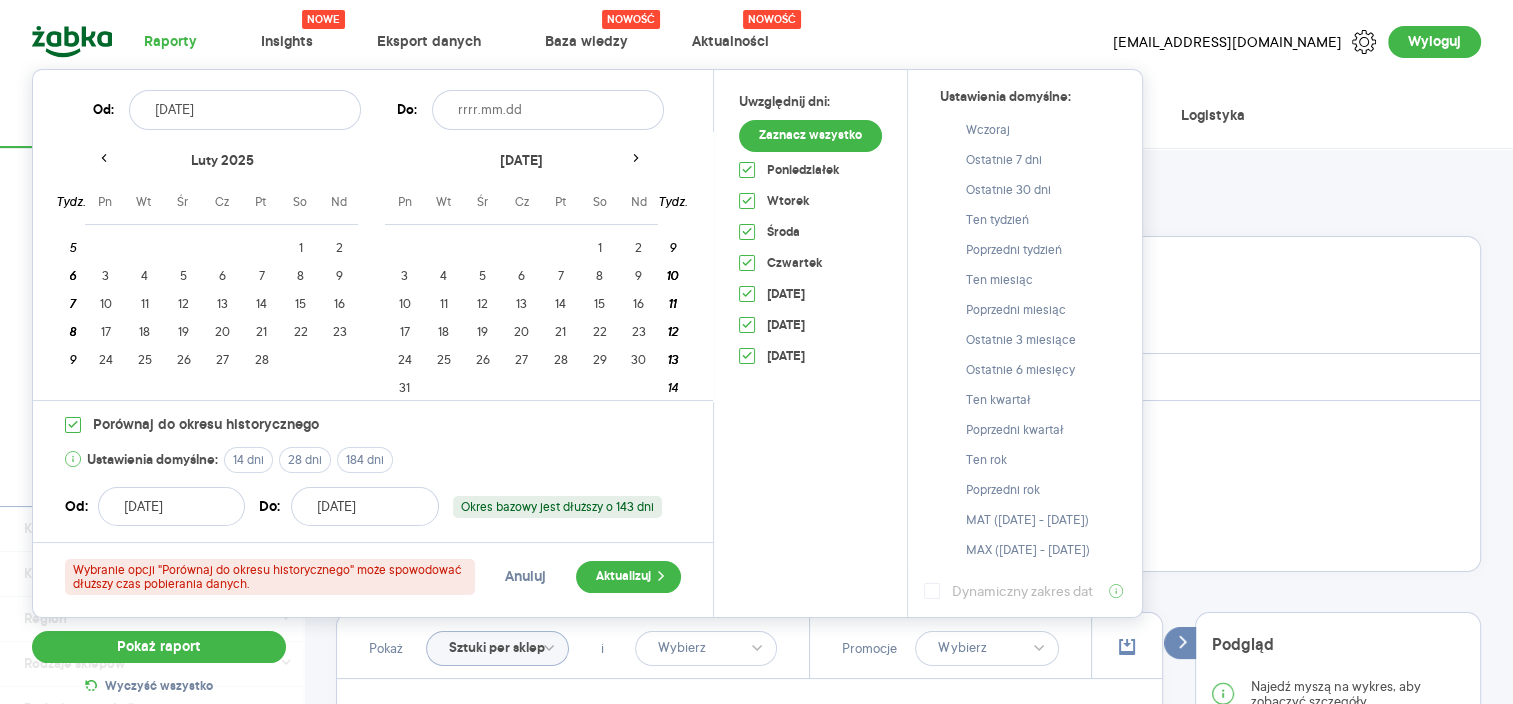 click 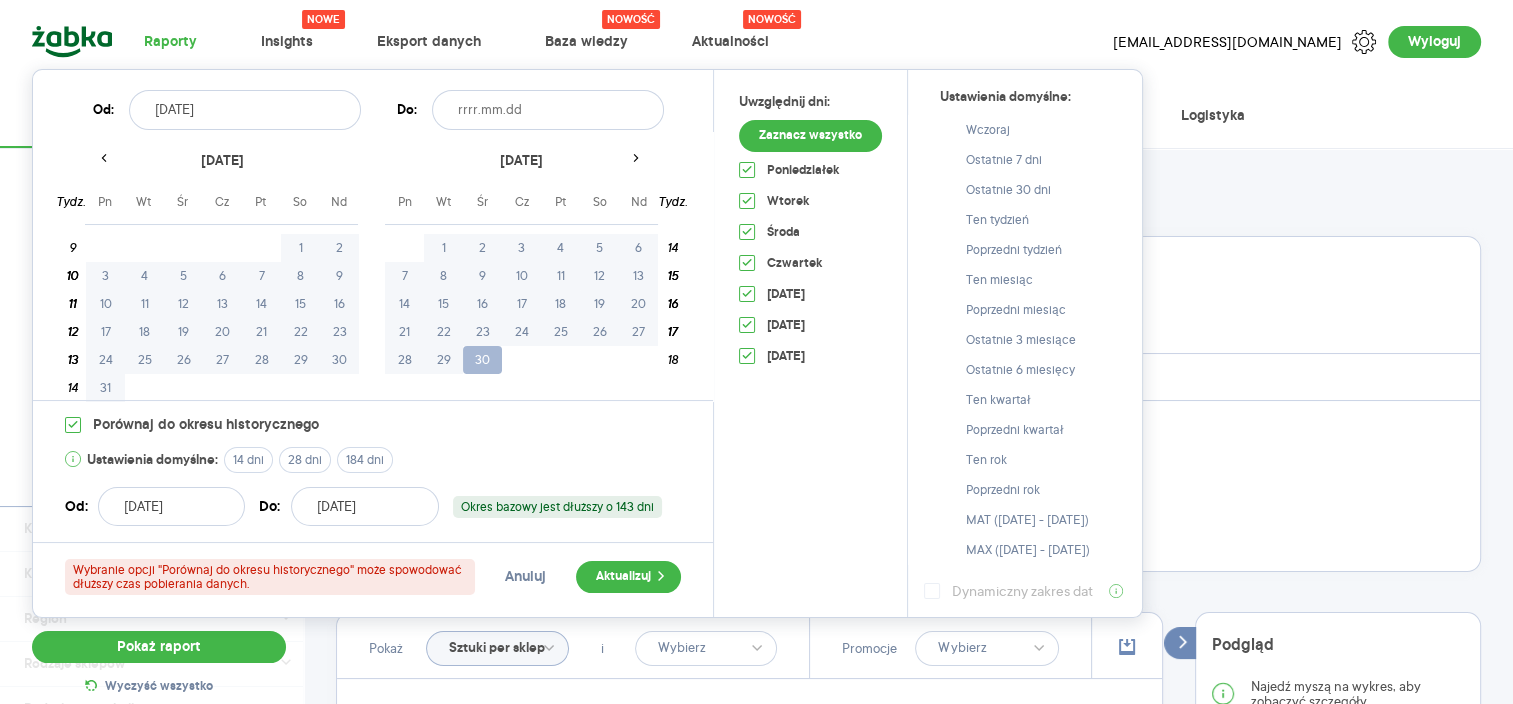 click on "30" at bounding box center [482, 360] 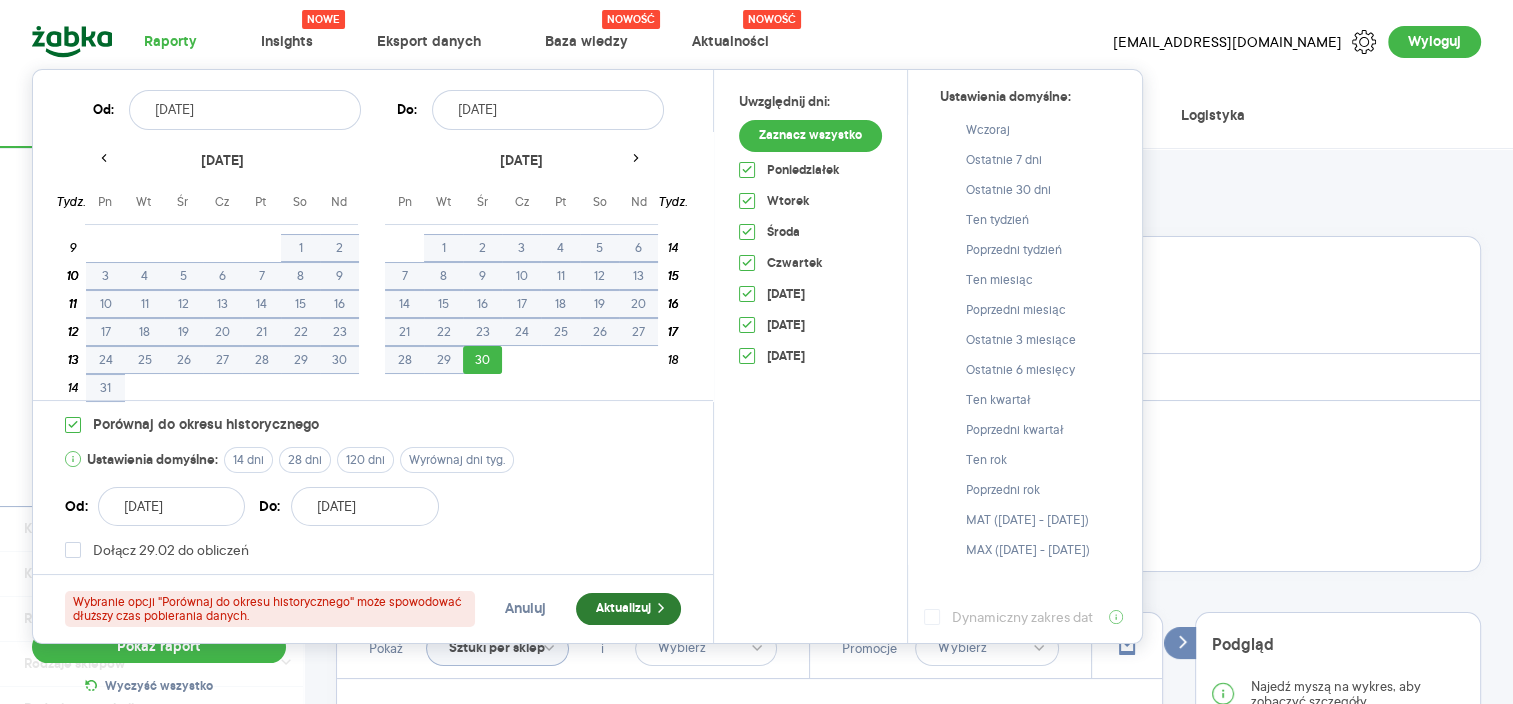 click on "Aktualizuj" at bounding box center (628, 609) 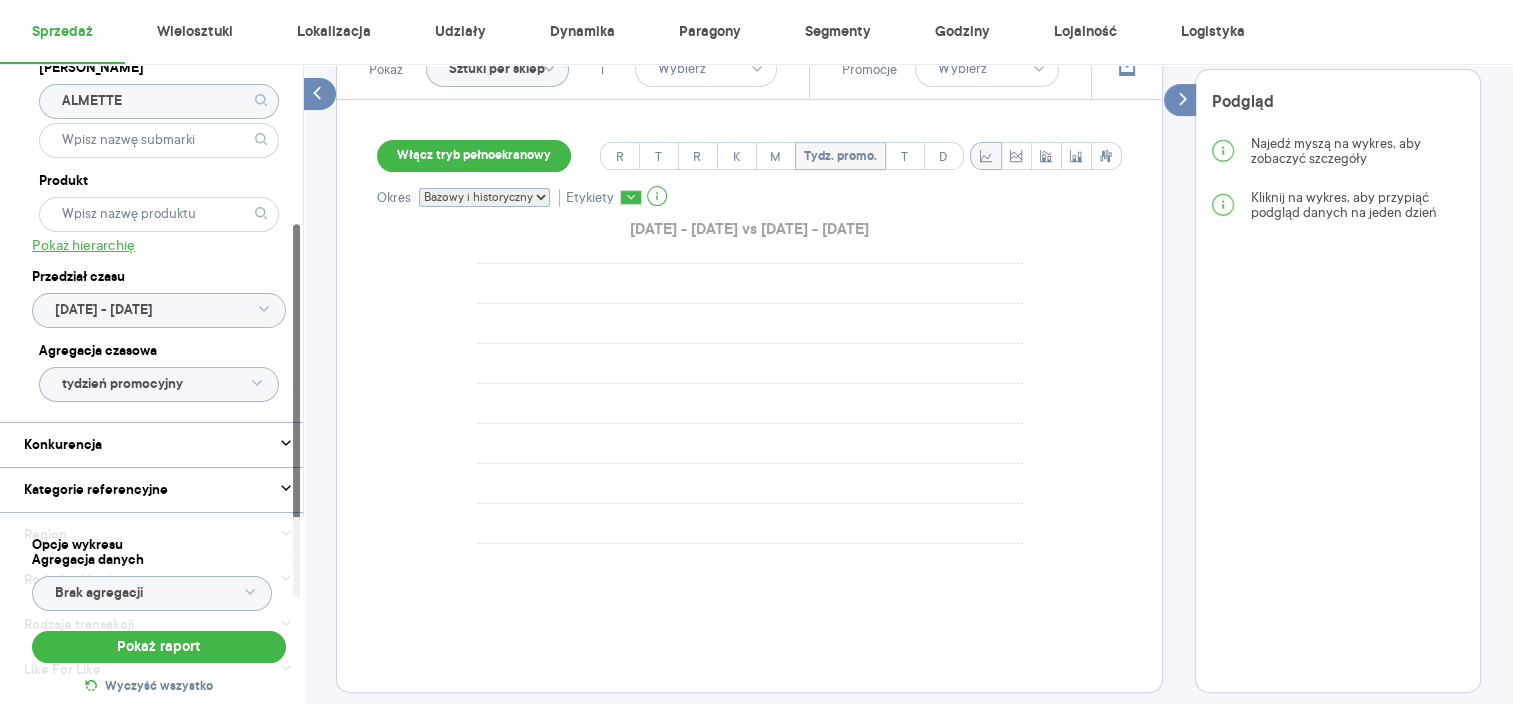 scroll, scrollTop: 580, scrollLeft: 0, axis: vertical 